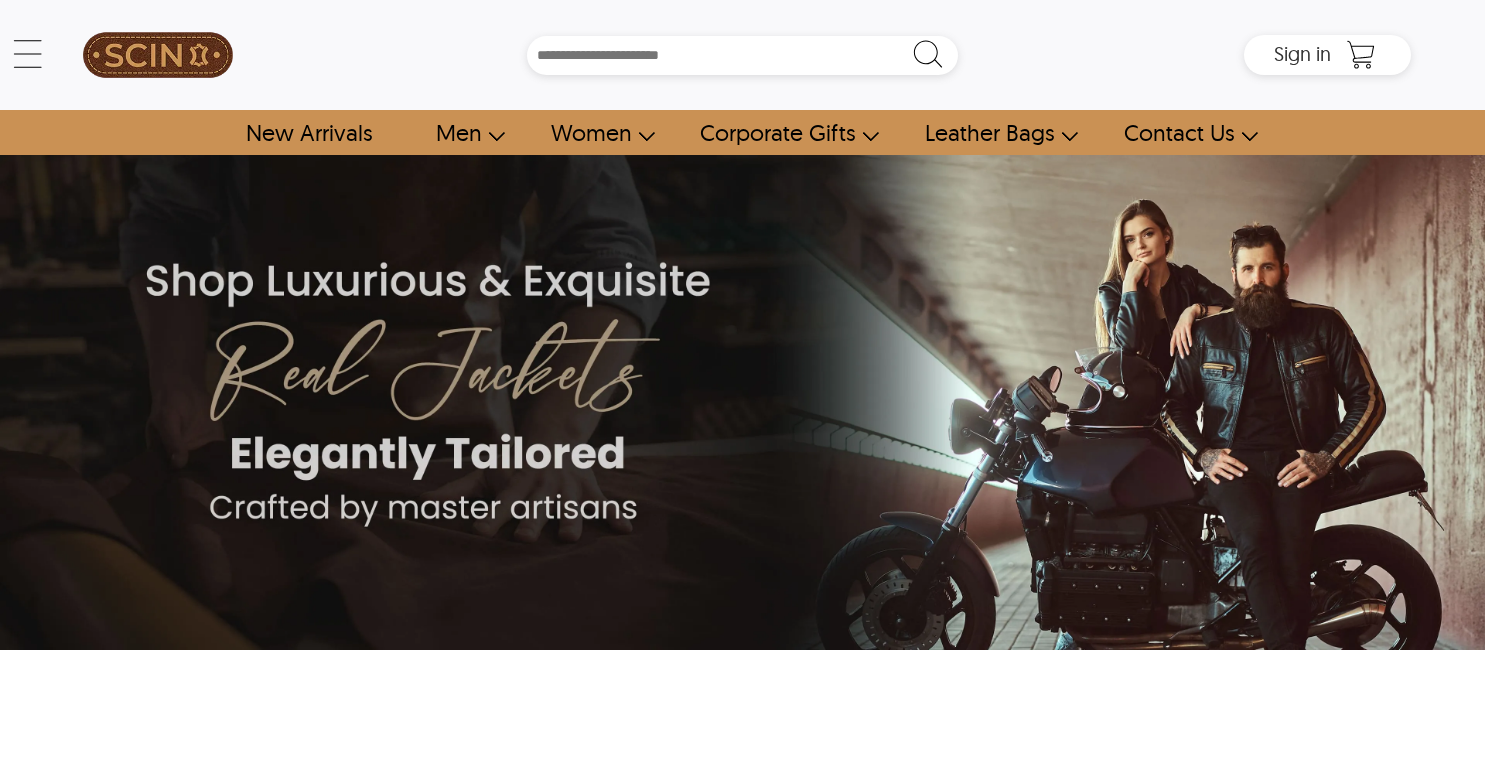 scroll, scrollTop: 0, scrollLeft: 0, axis: both 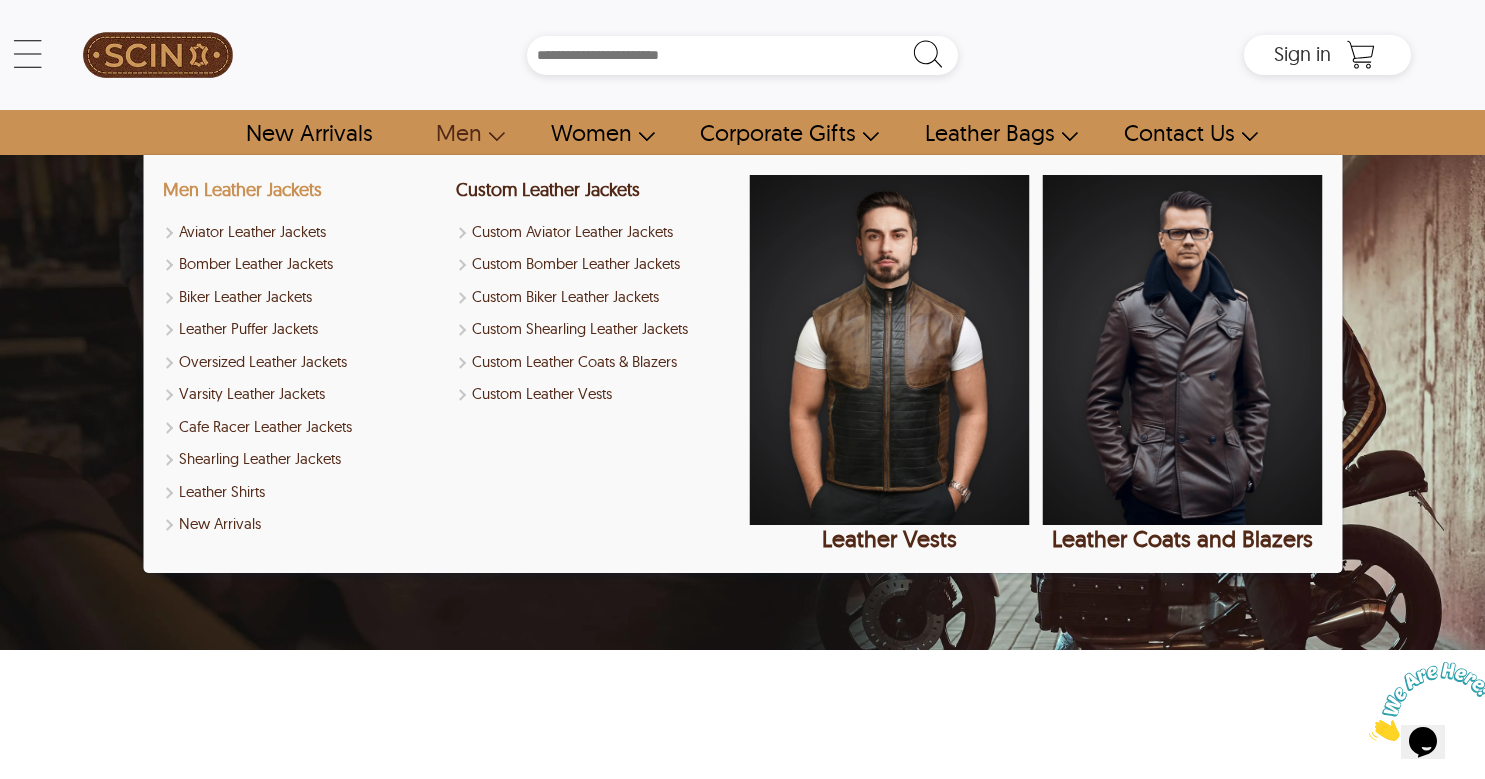 click on "Men Leather Jackets" at bounding box center (242, 189) 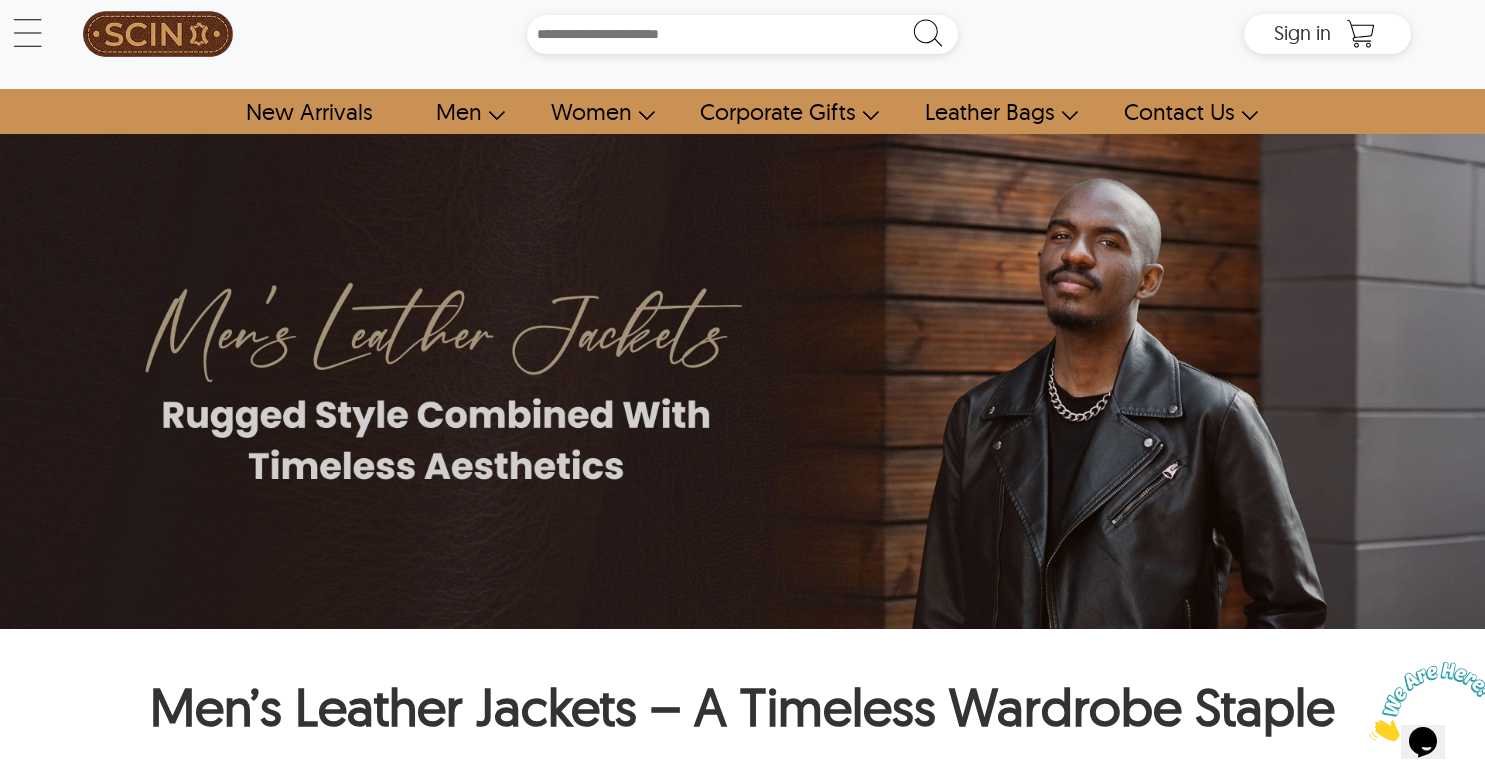 scroll, scrollTop: 0, scrollLeft: 0, axis: both 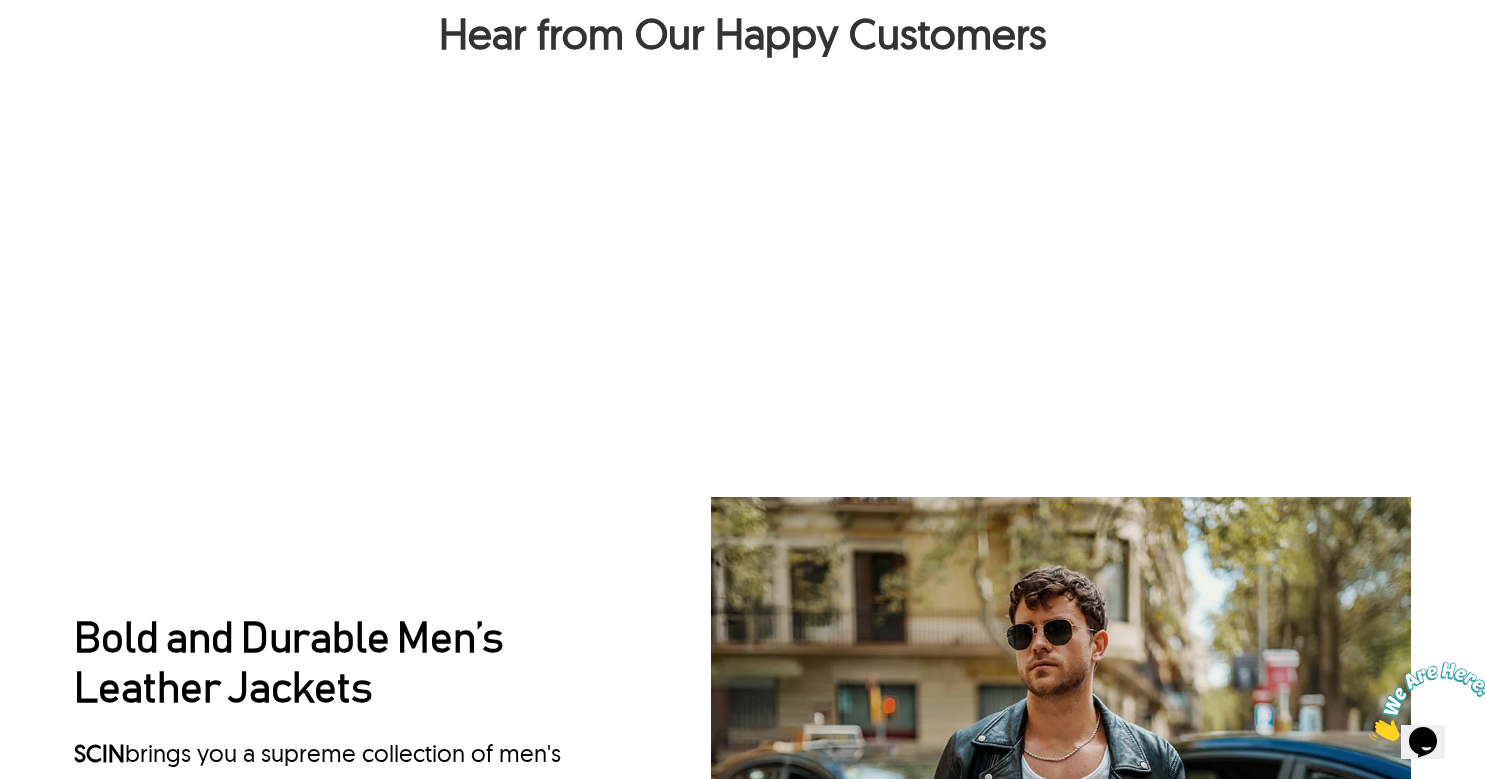 click on "View All Collection" at bounding box center [742, -117] 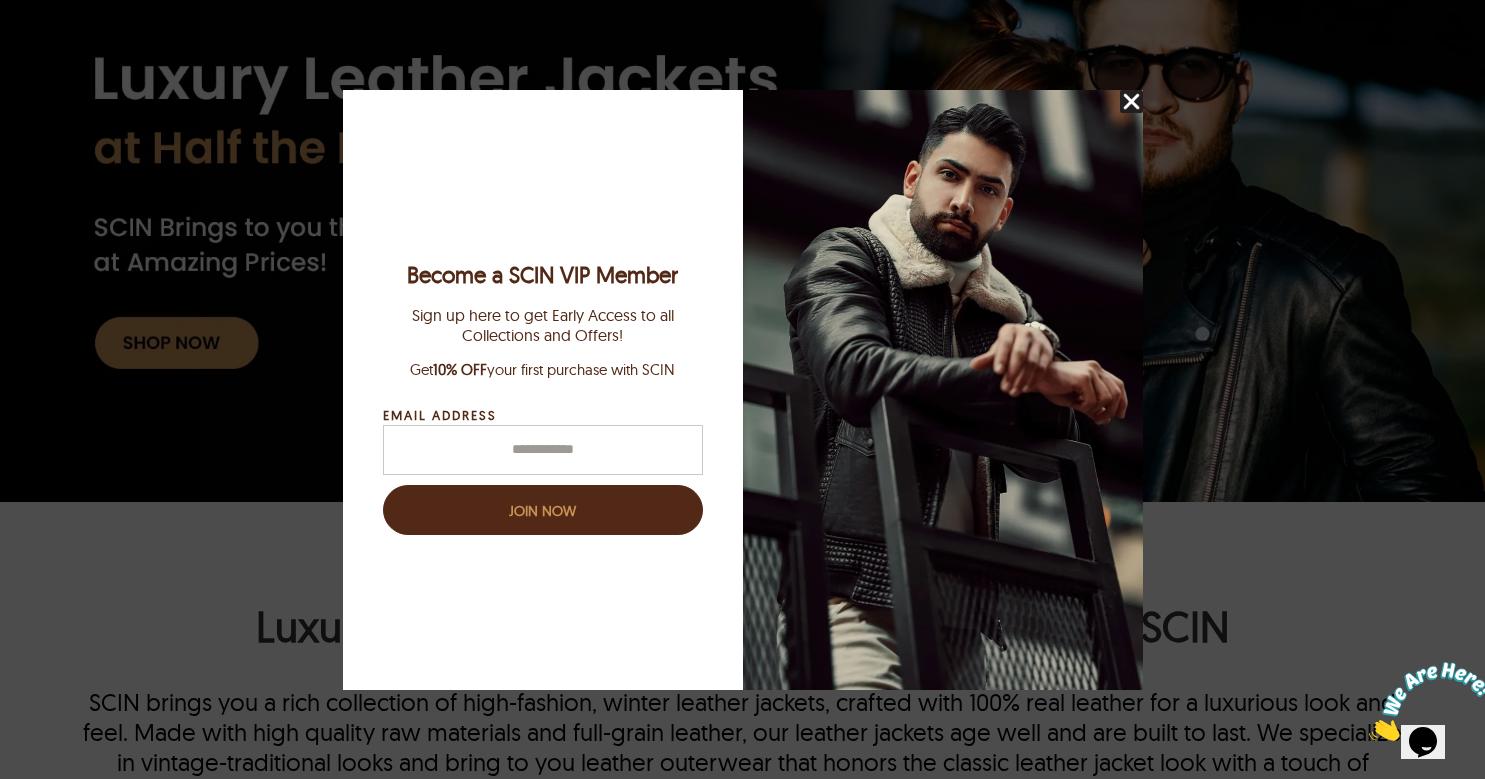 scroll, scrollTop: 0, scrollLeft: 0, axis: both 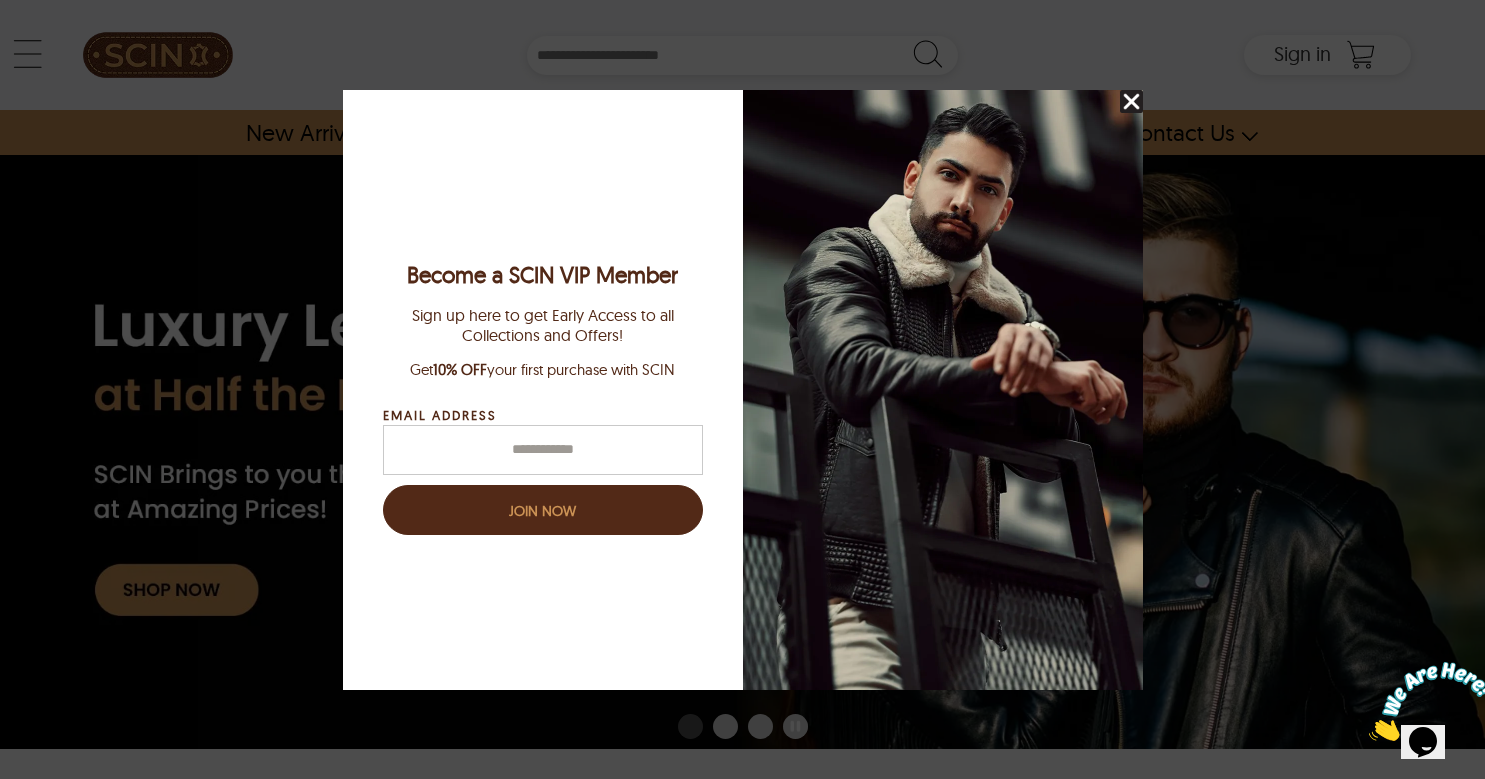 click at bounding box center [742, 389] 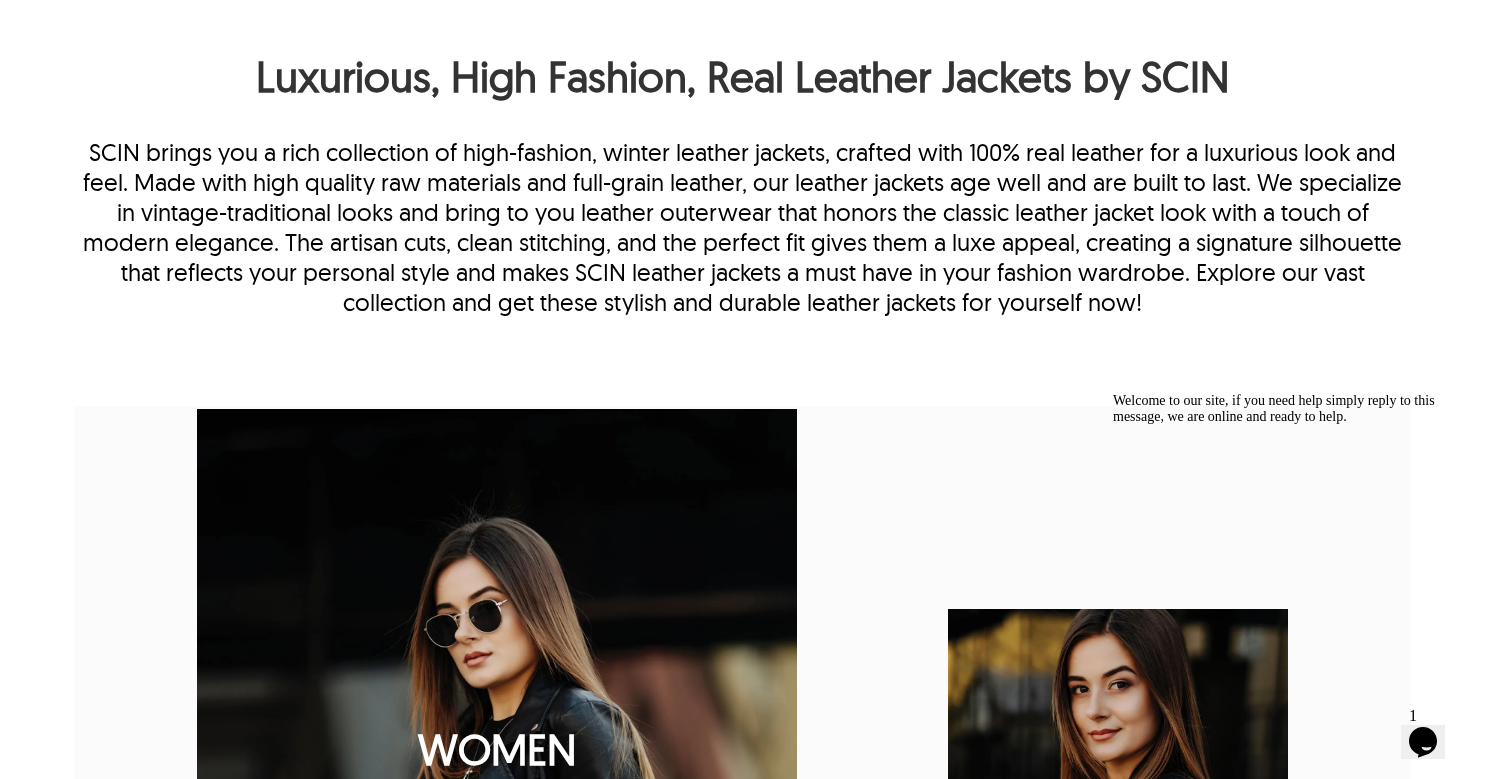 scroll, scrollTop: 833, scrollLeft: 0, axis: vertical 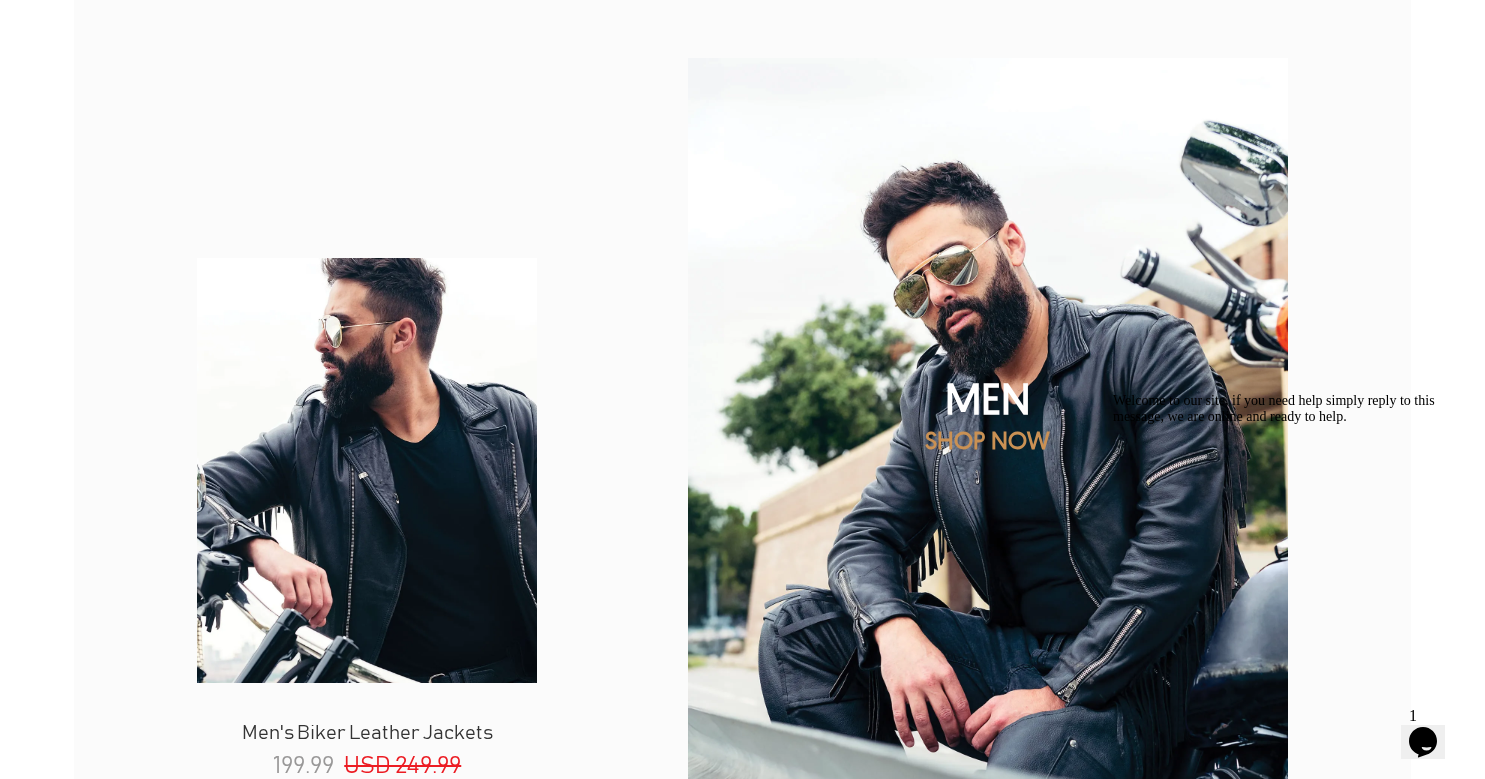 click on "MEN" at bounding box center (988, 398) 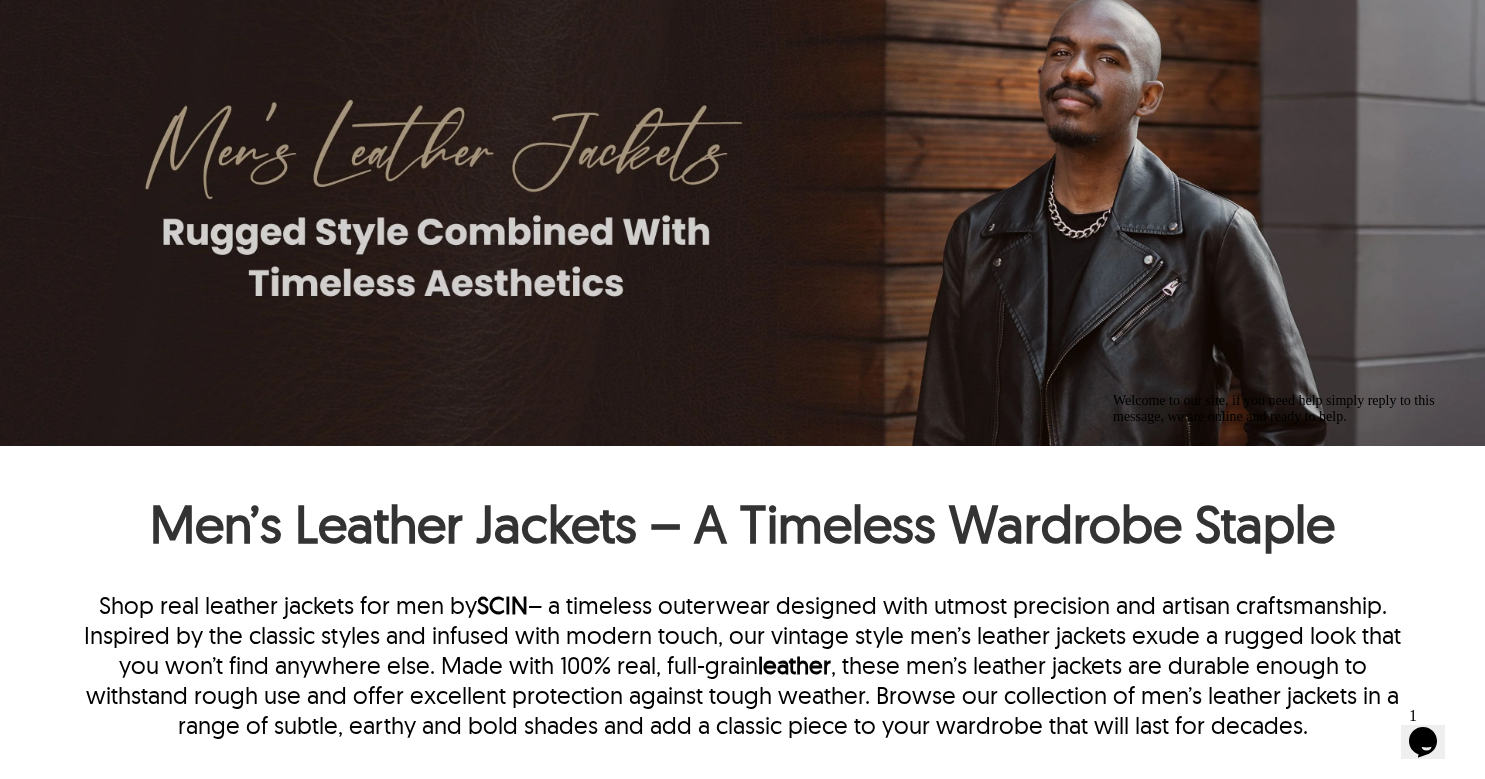 scroll, scrollTop: 0, scrollLeft: 0, axis: both 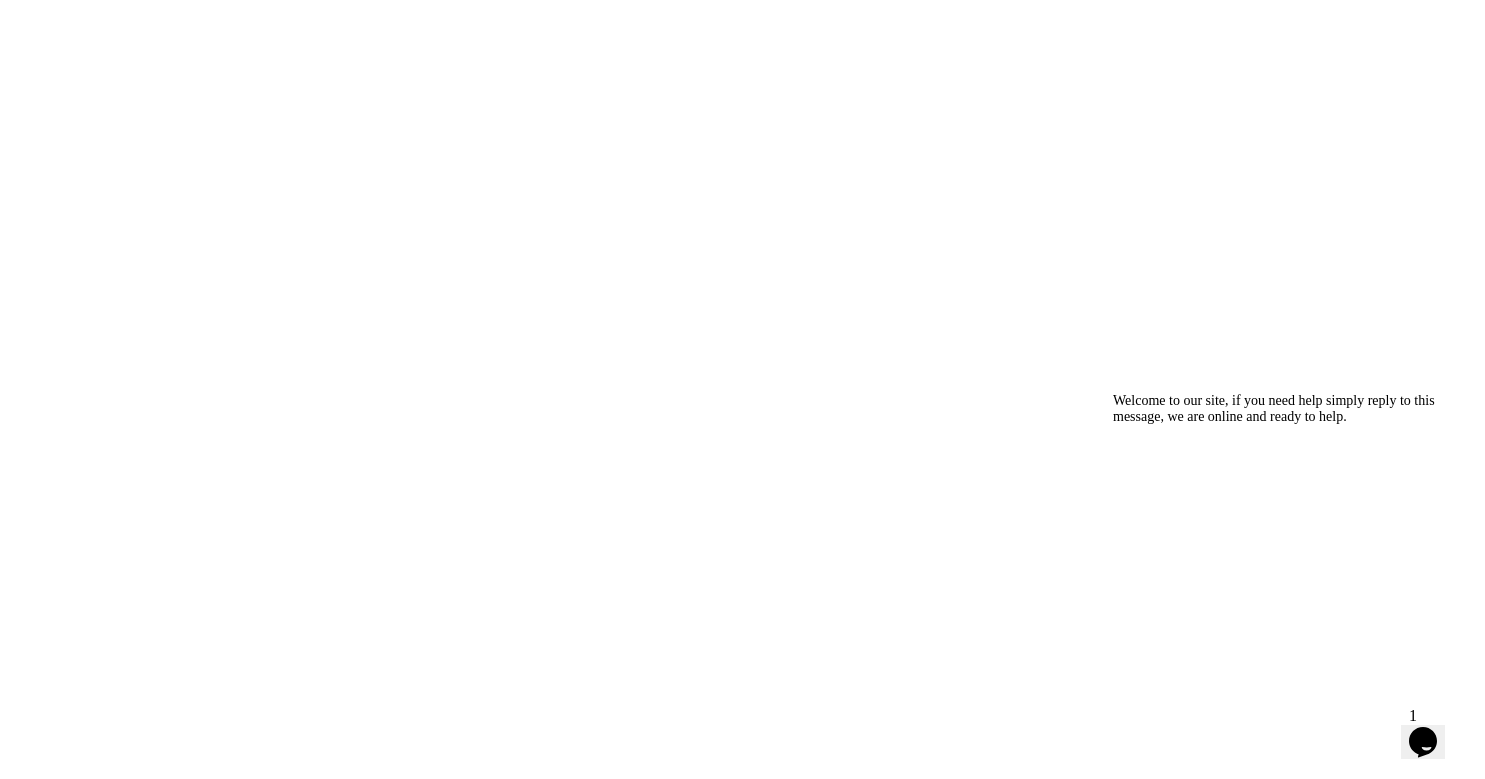 click at bounding box center (1559, -539) 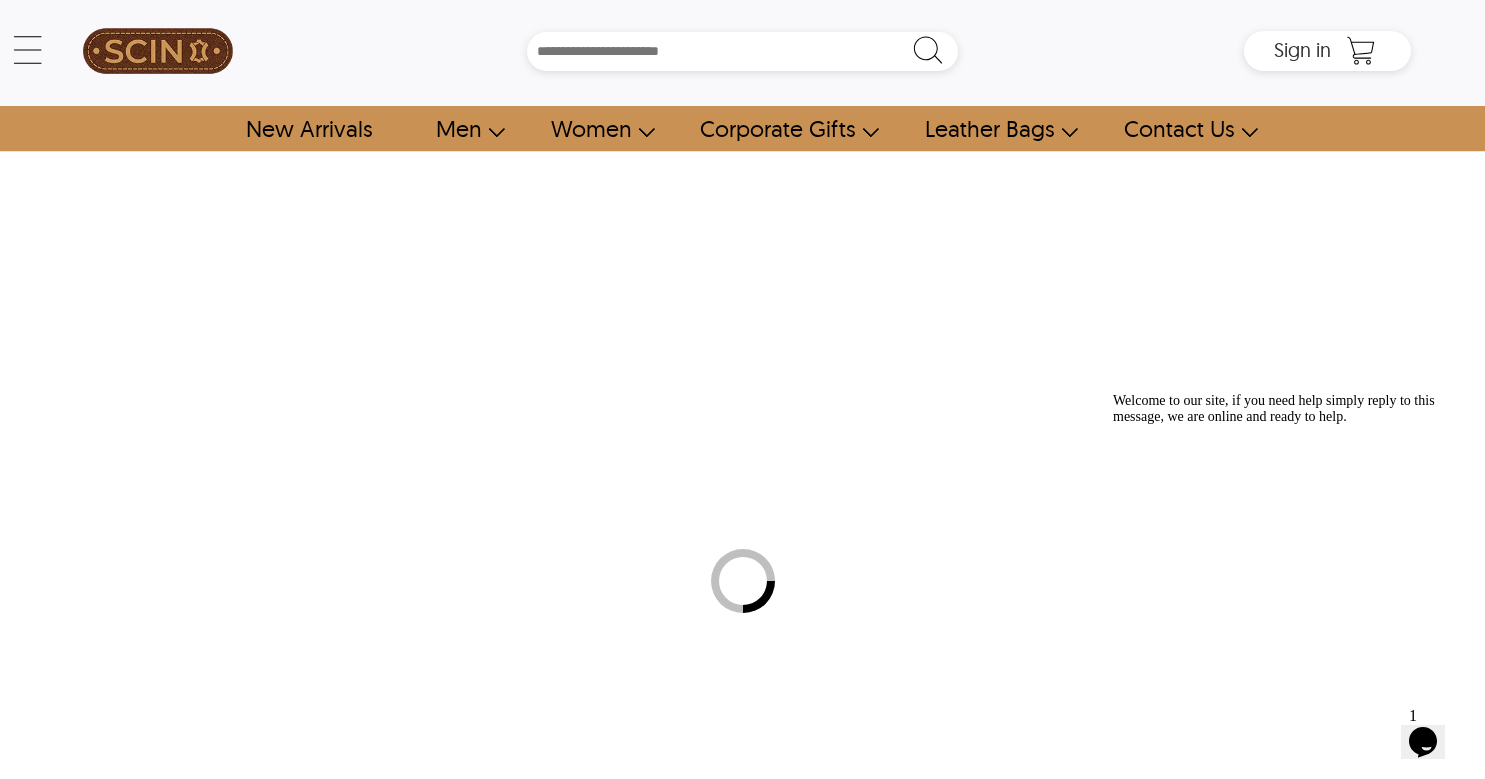 scroll, scrollTop: 0, scrollLeft: 0, axis: both 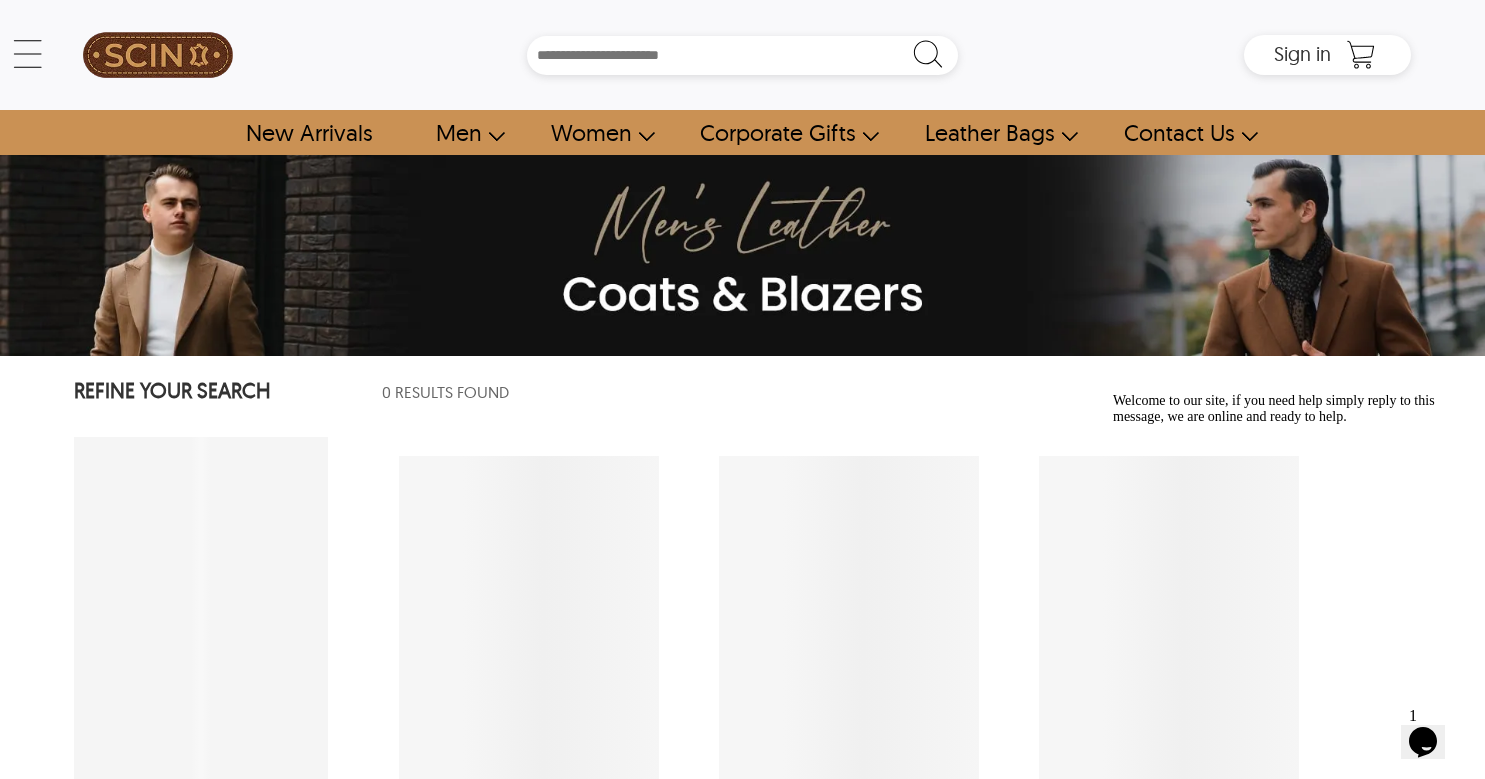select on "********" 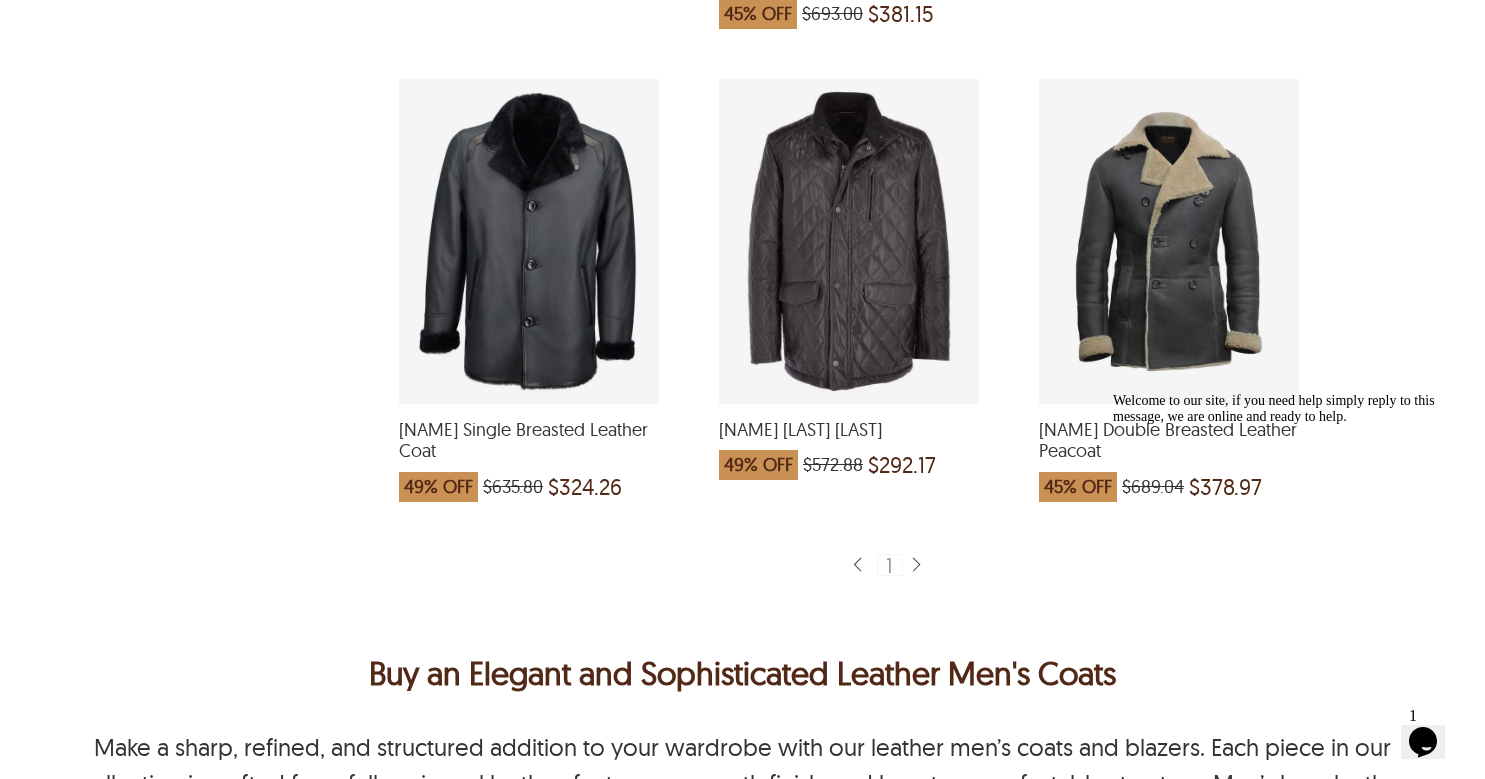 scroll, scrollTop: 2372, scrollLeft: 0, axis: vertical 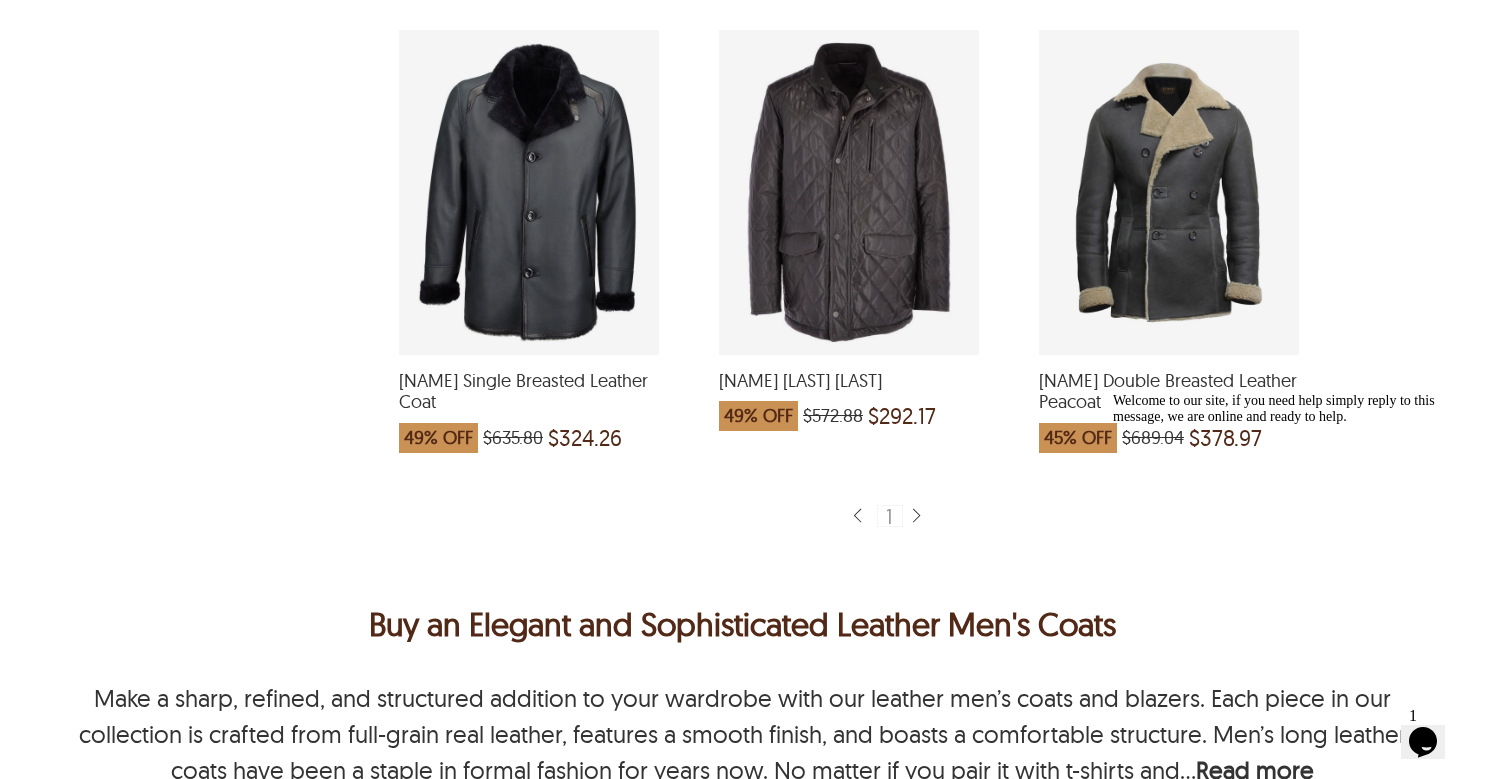 click at bounding box center [916, 516] 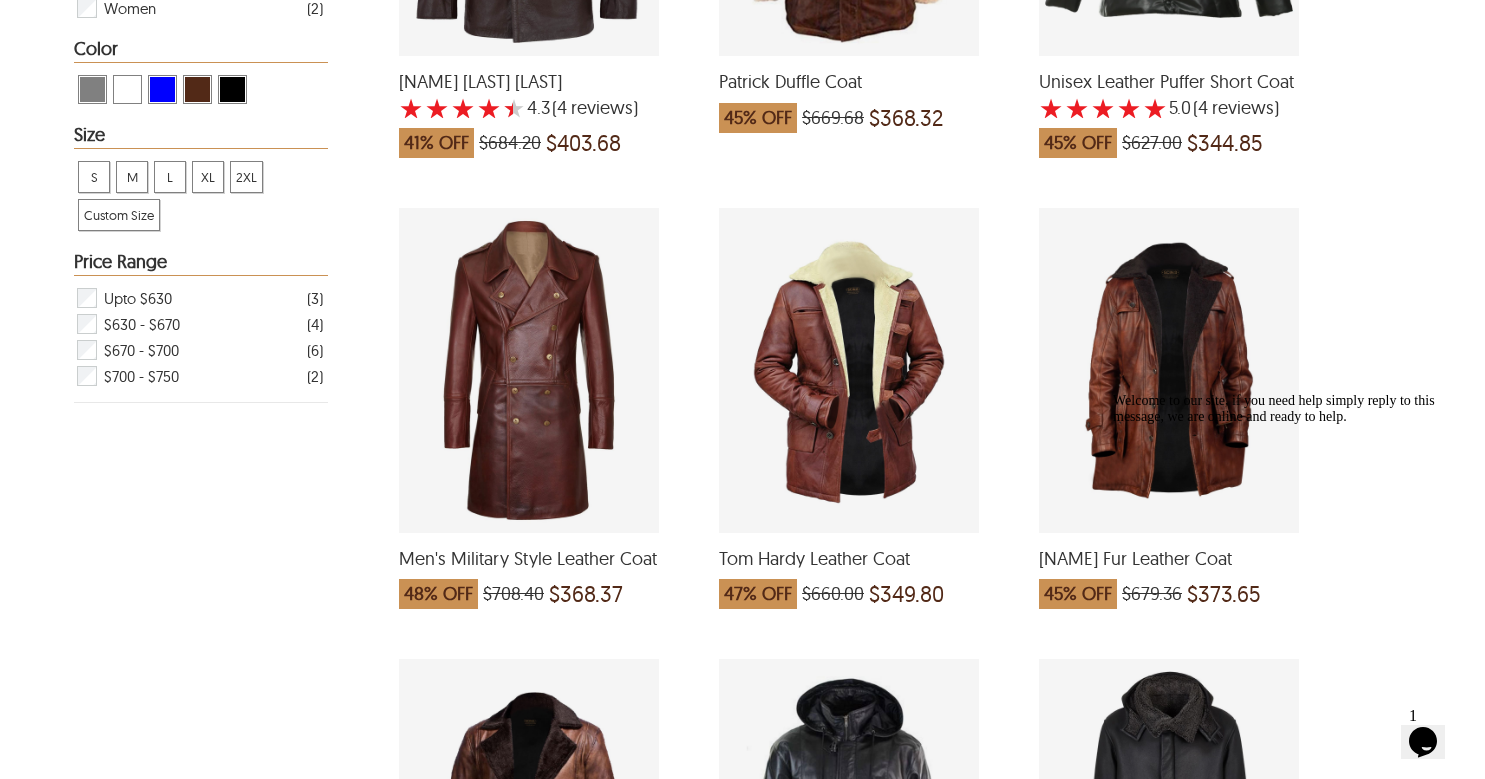 scroll, scrollTop: 0, scrollLeft: 0, axis: both 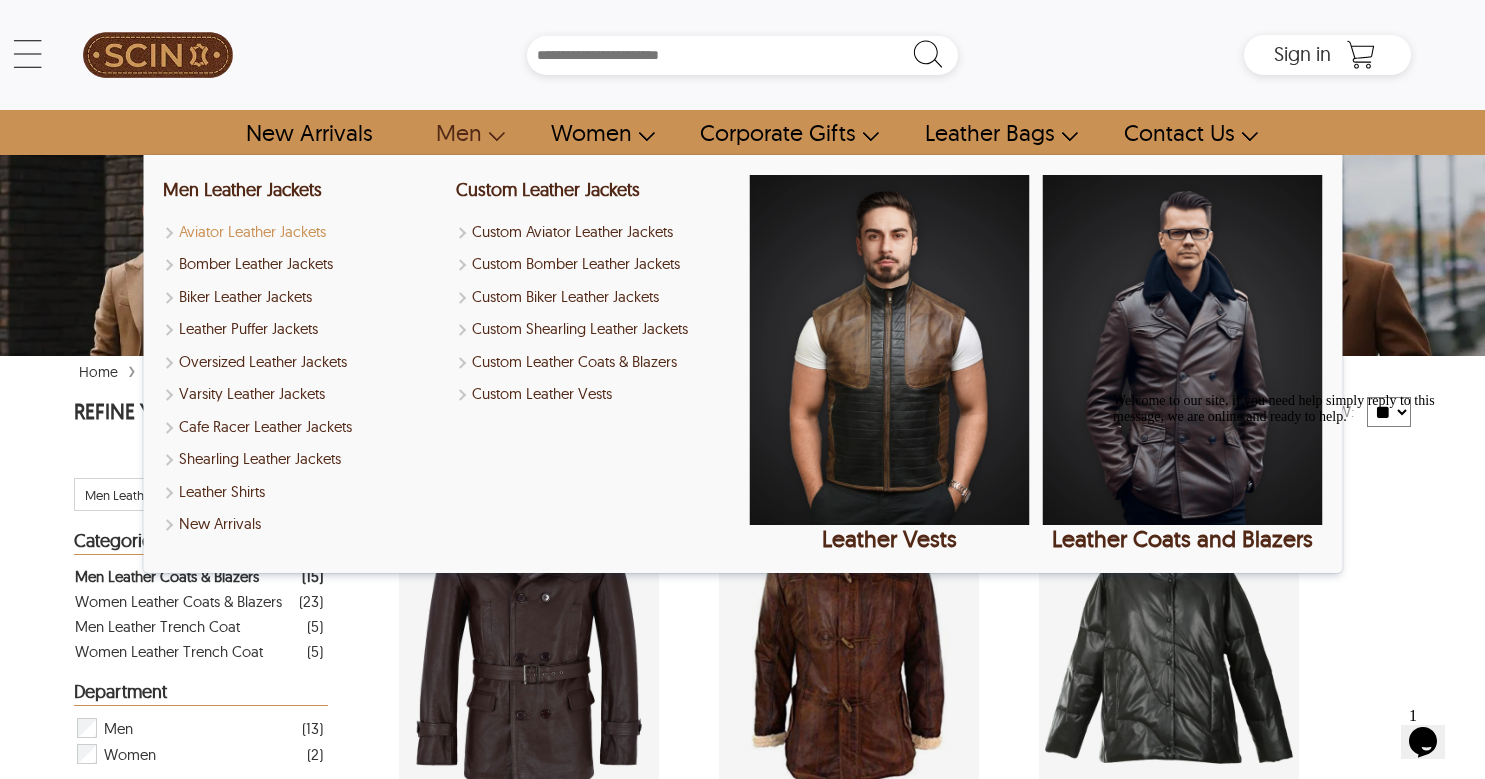click on "Aviator Leather Jackets" at bounding box center [303, 232] 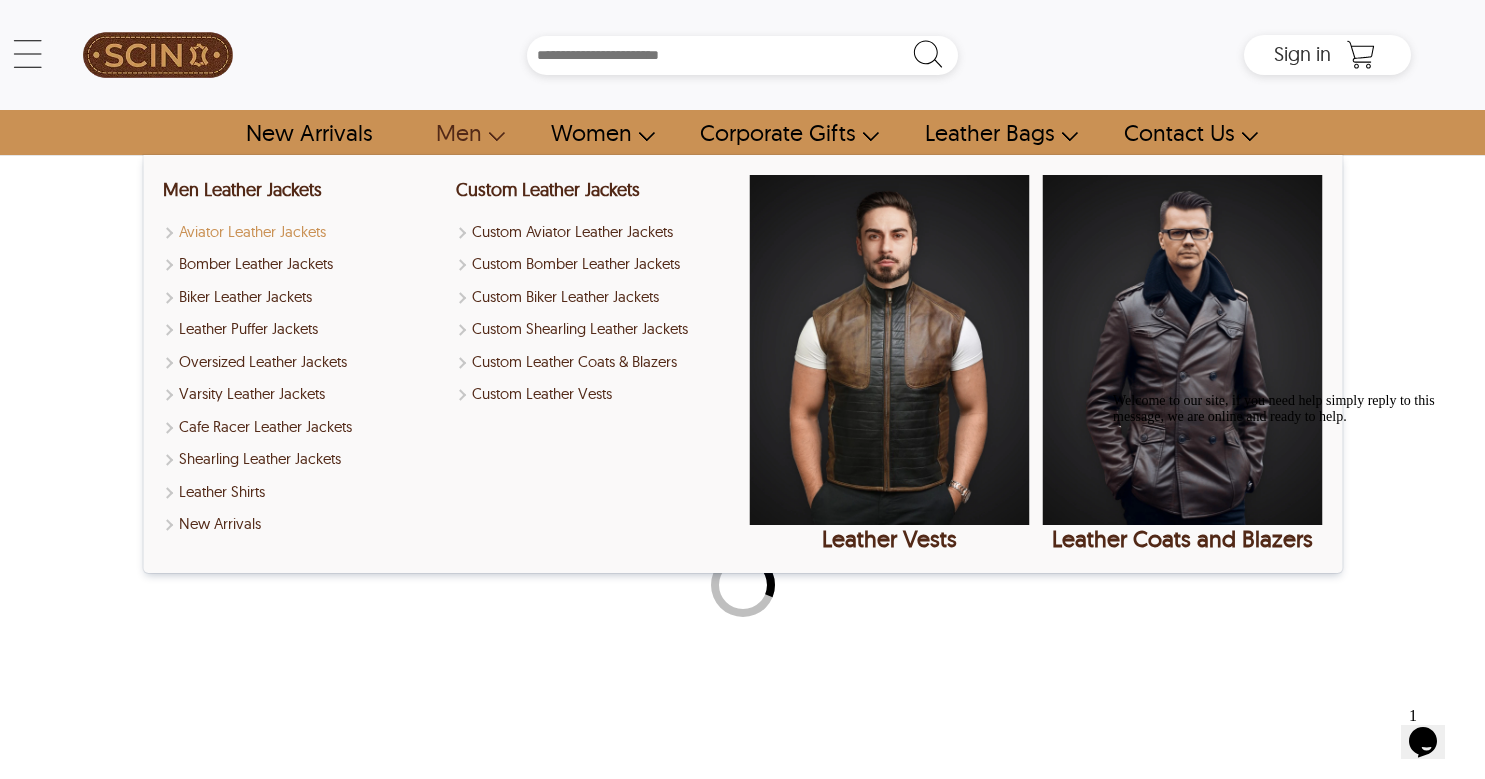 select on "********" 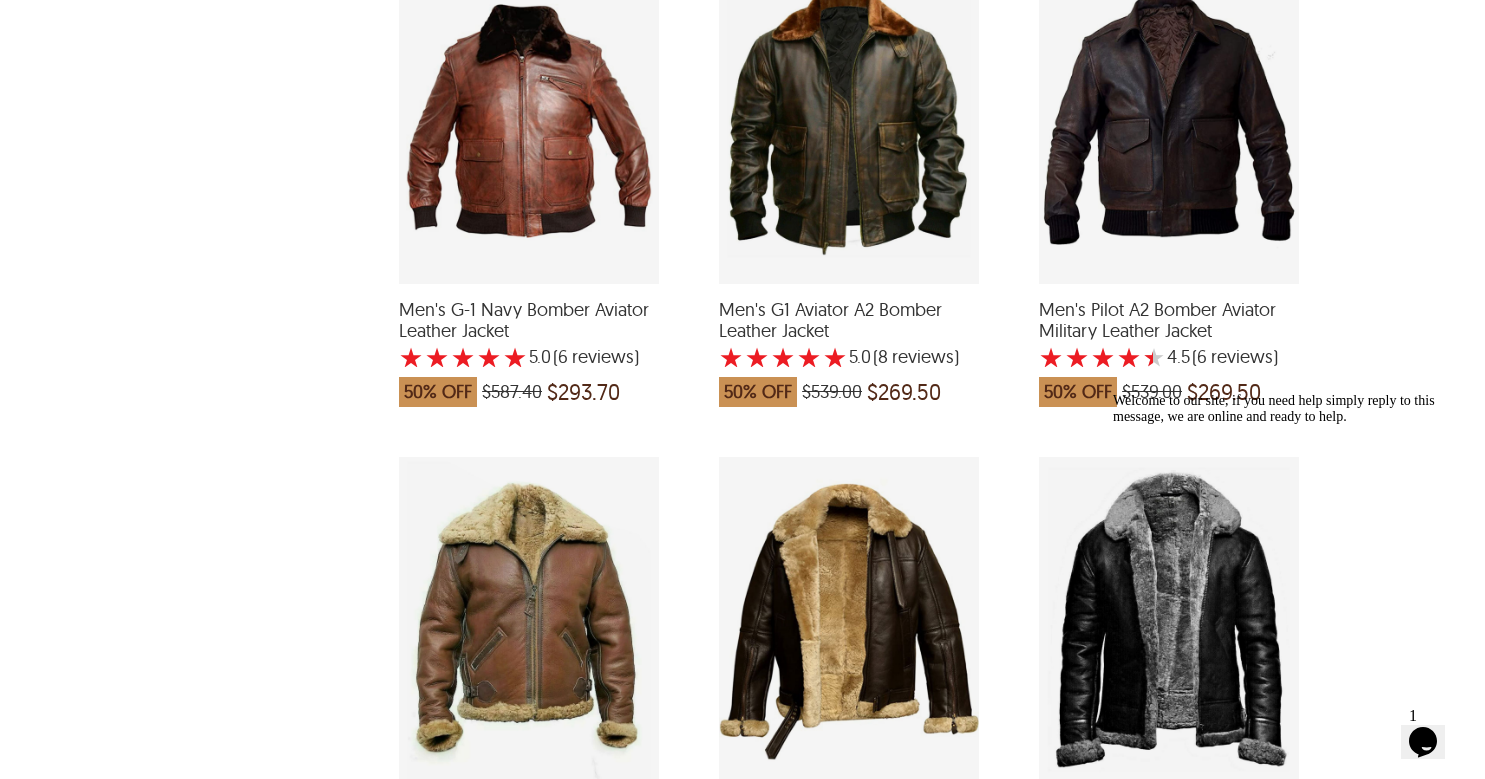 scroll, scrollTop: 0, scrollLeft: 0, axis: both 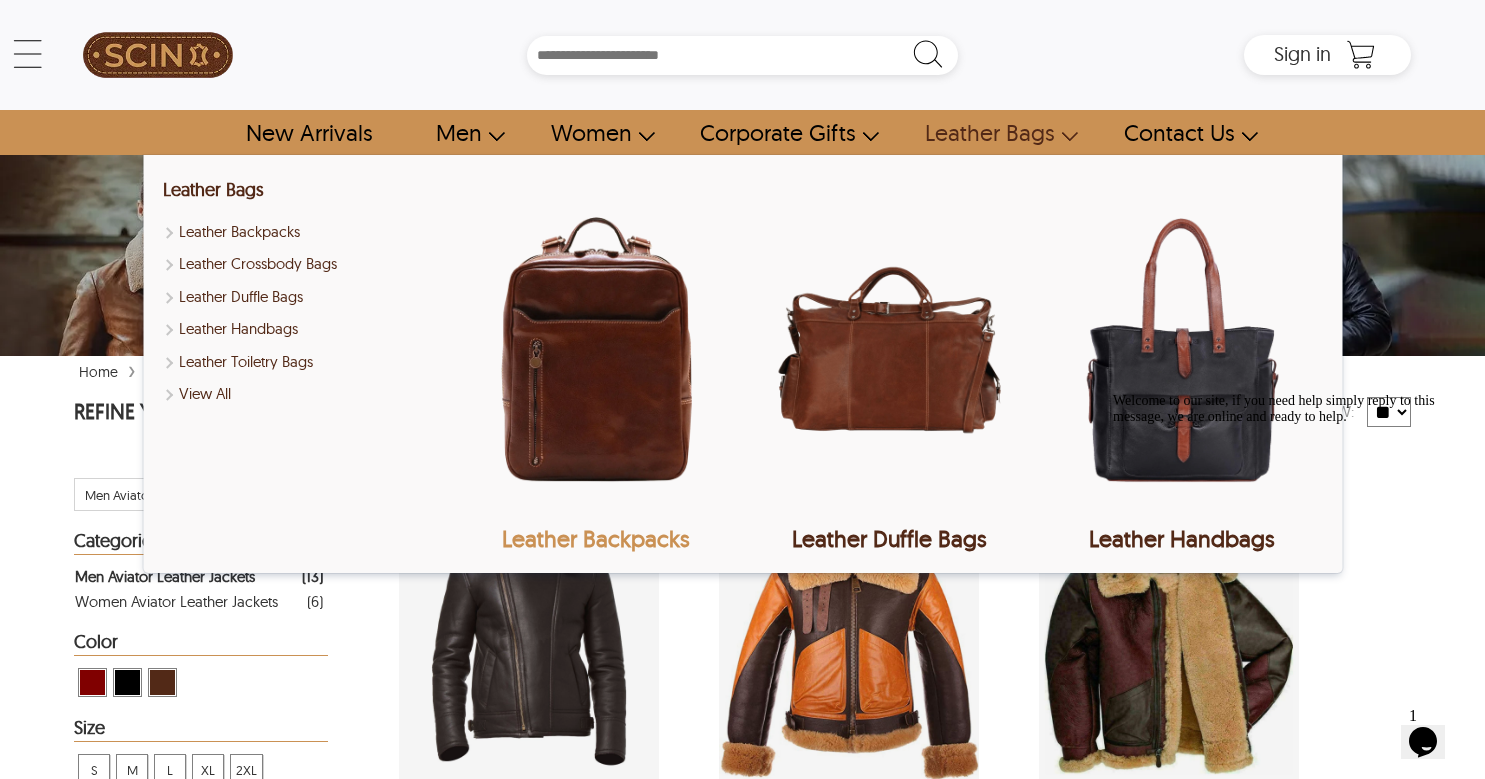 click at bounding box center (596, 350) 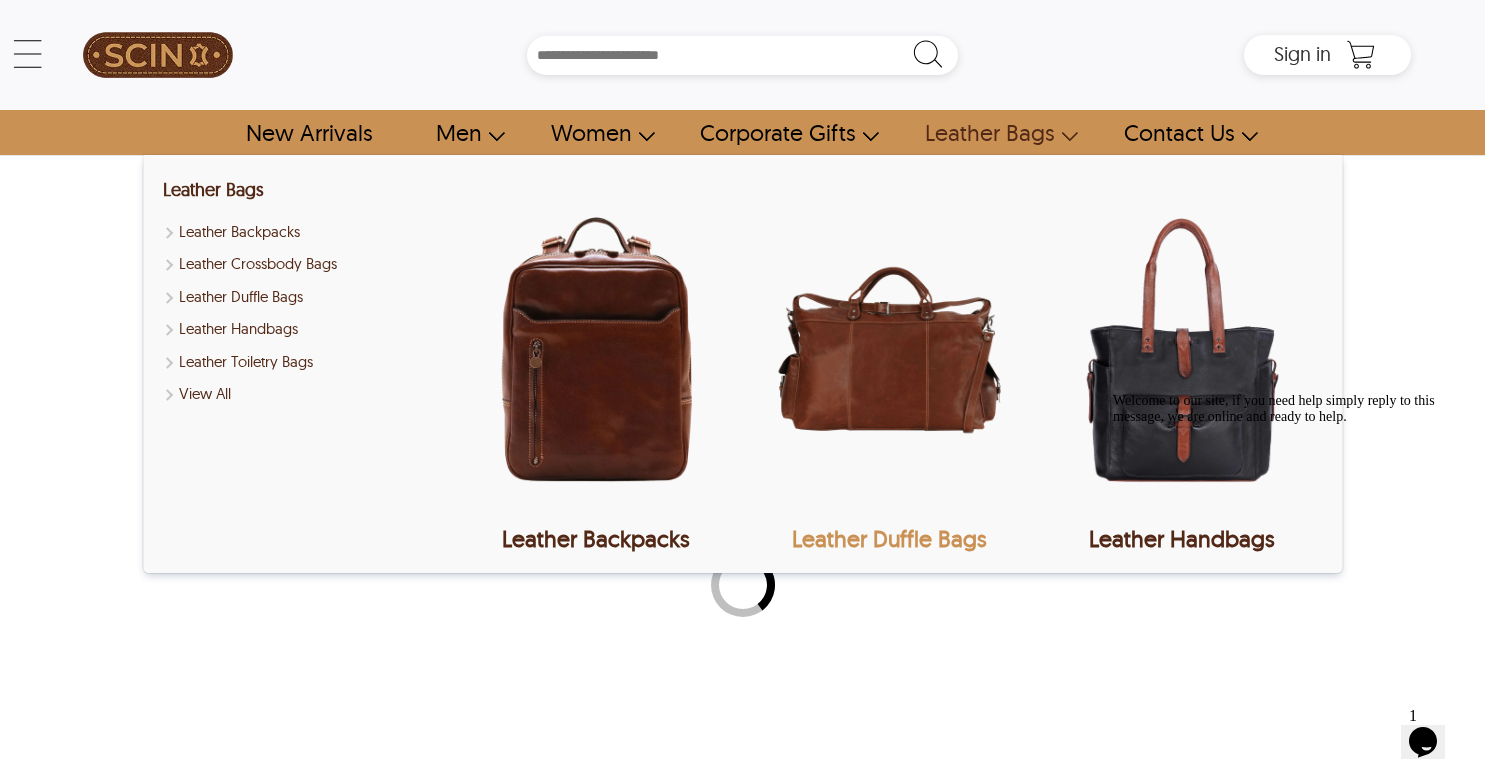 select on "********" 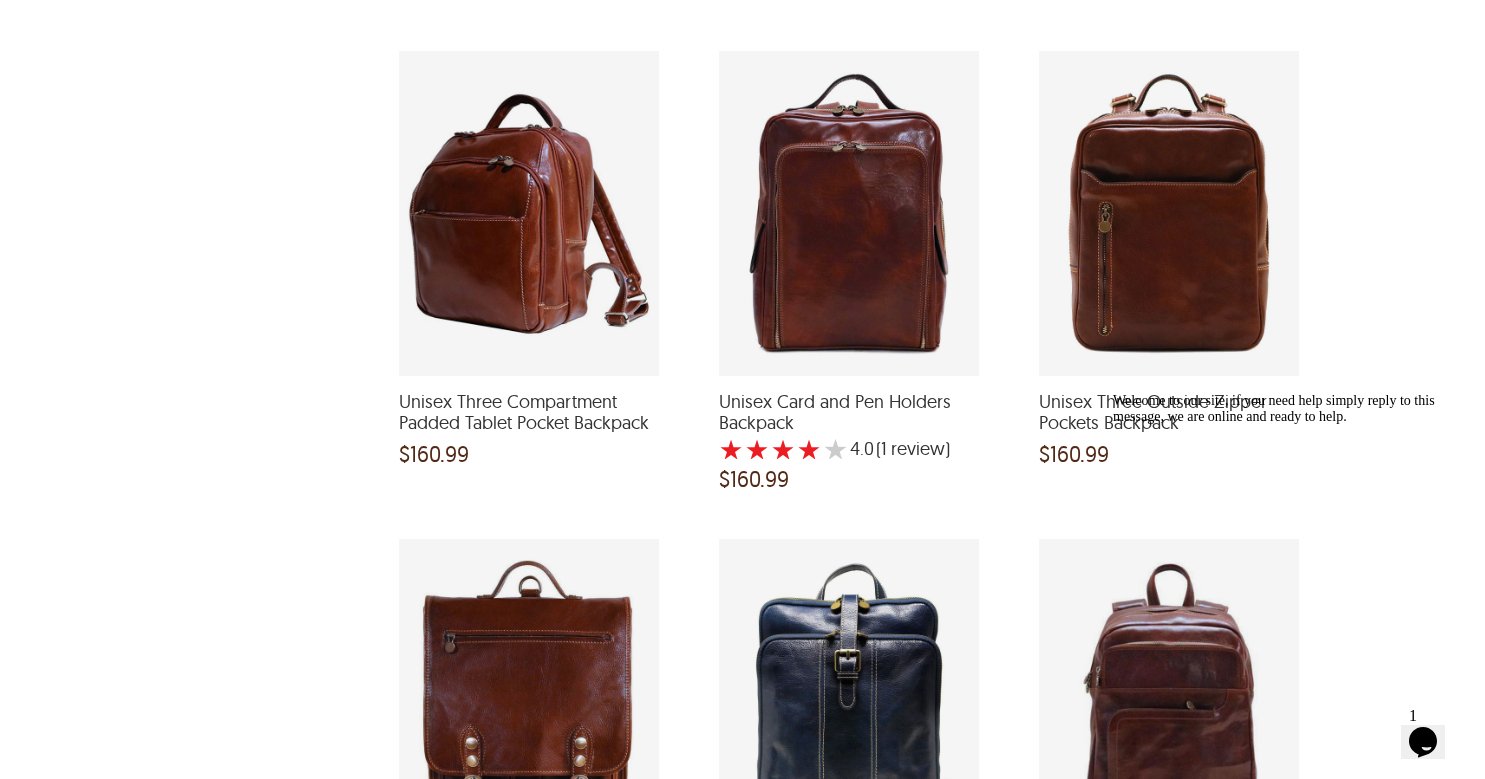 scroll, scrollTop: 1415, scrollLeft: 0, axis: vertical 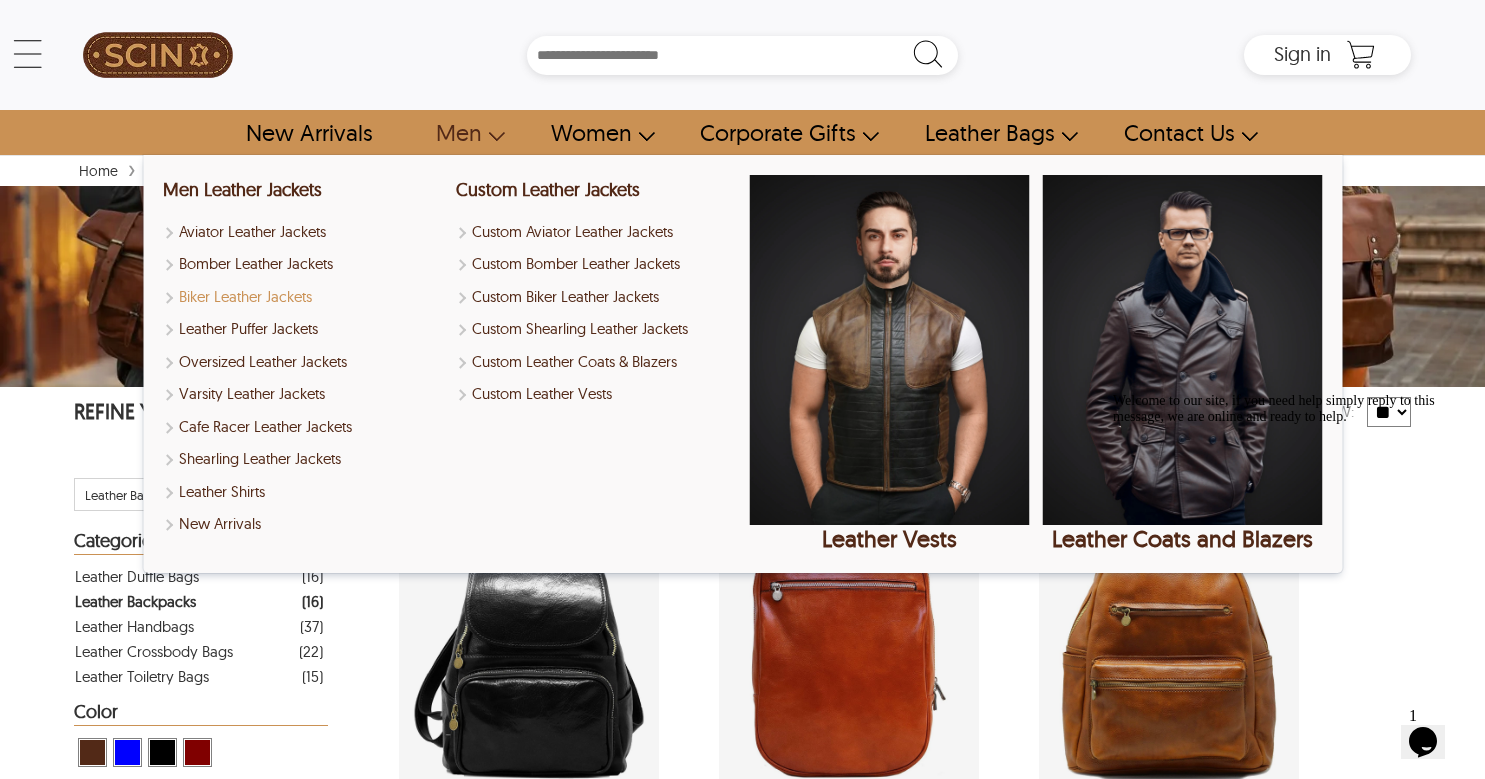 click on "Biker Leather Jackets" at bounding box center [303, 297] 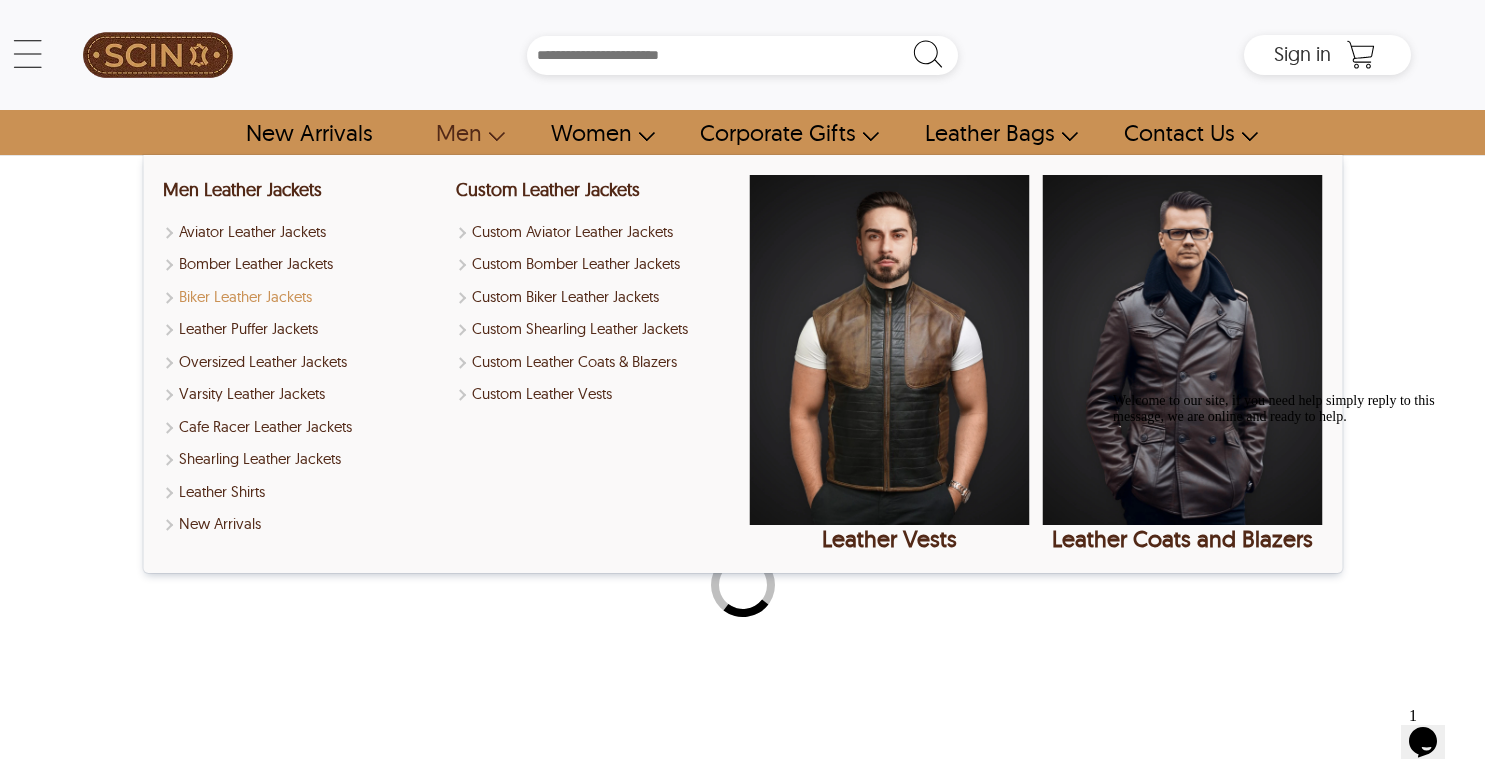 select on "********" 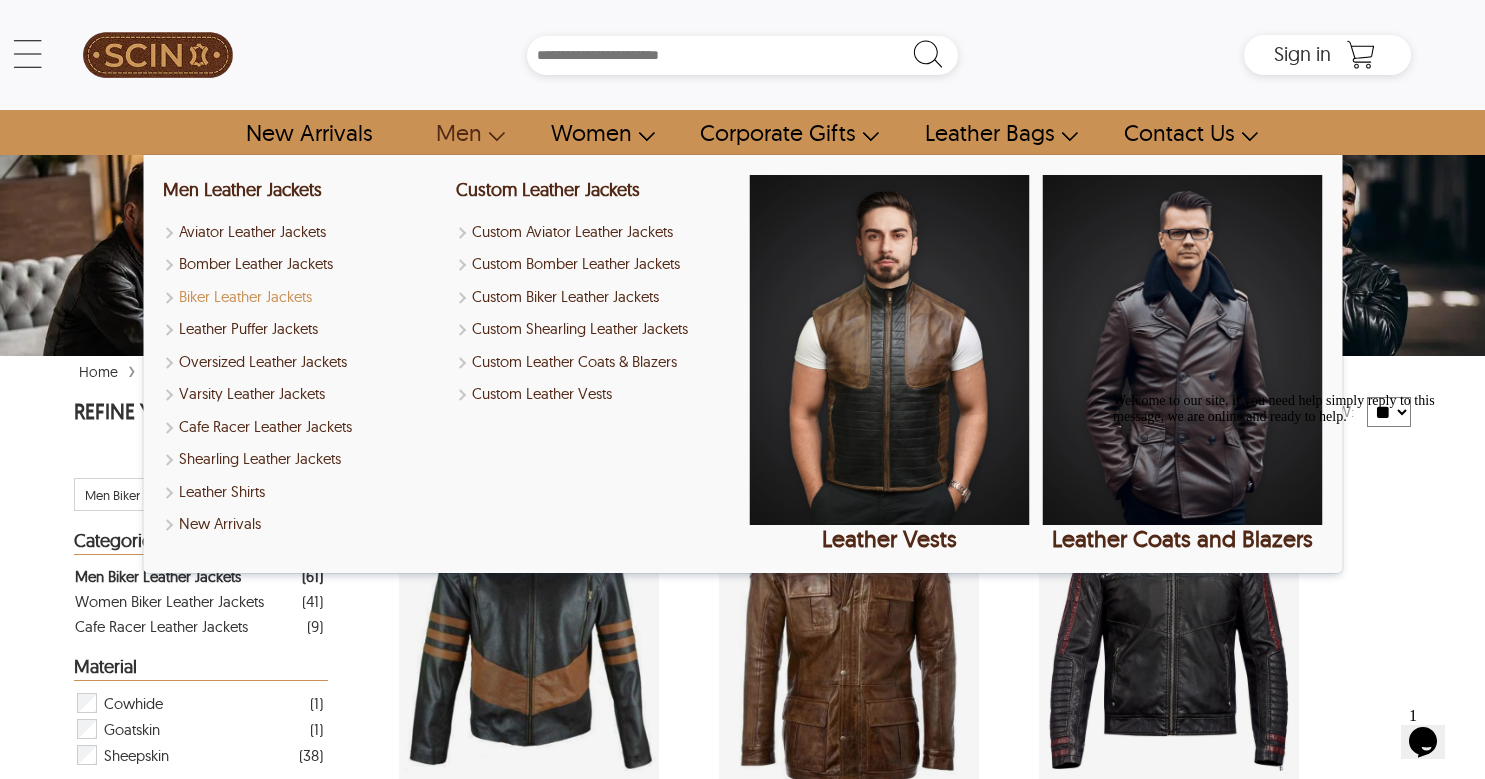 click on "Biker Leather Jackets" at bounding box center [303, 297] 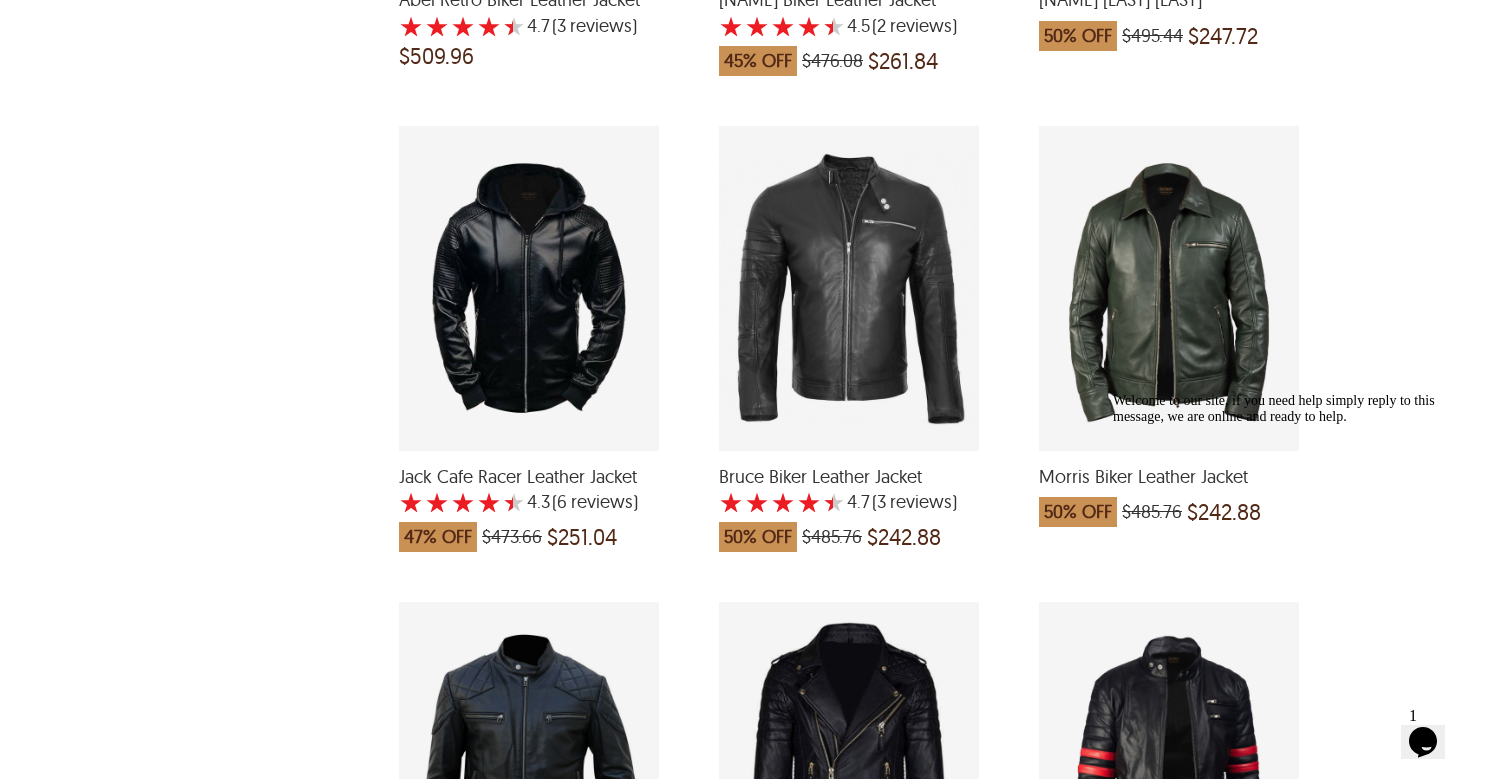 scroll, scrollTop: 2269, scrollLeft: 0, axis: vertical 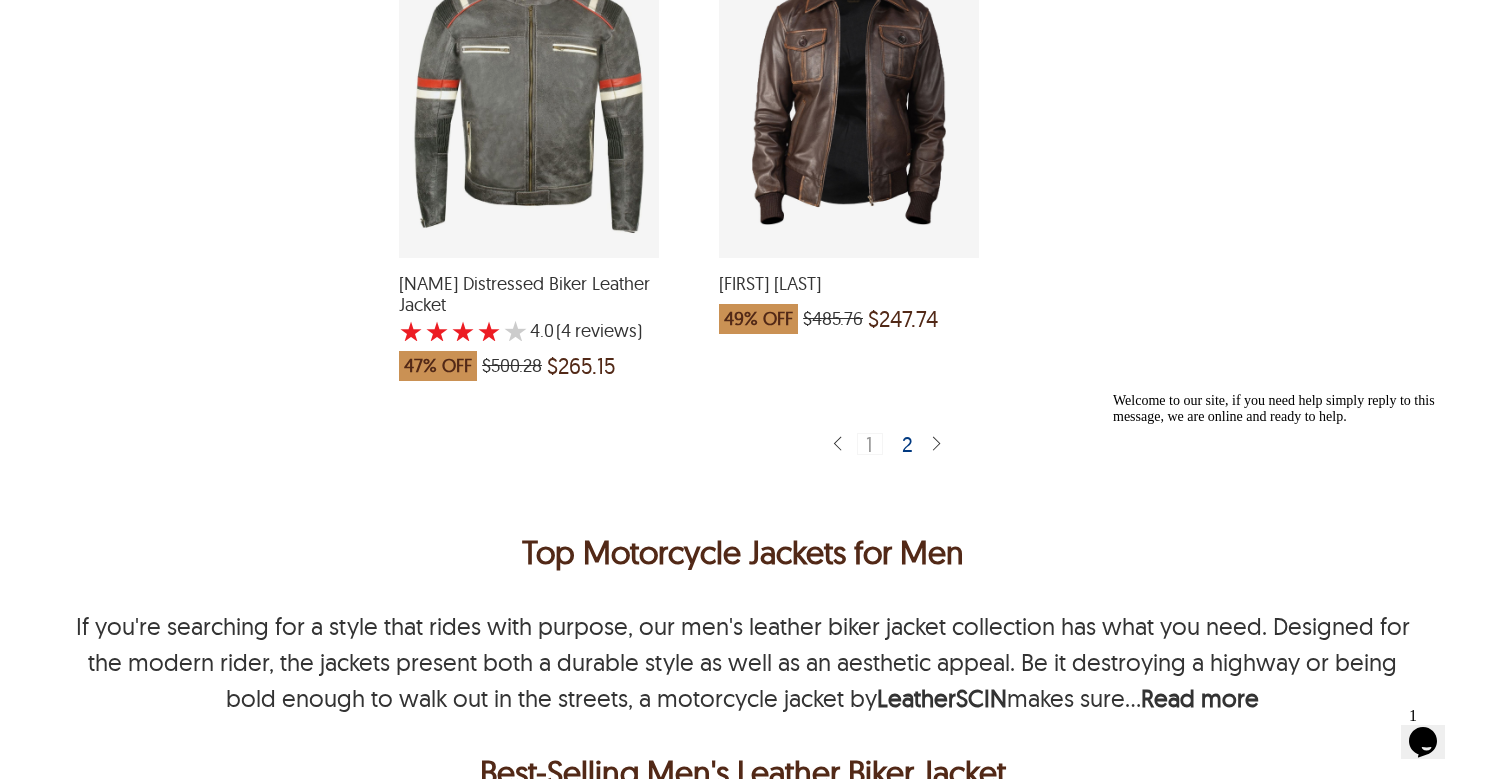 click at bounding box center (936, 444) 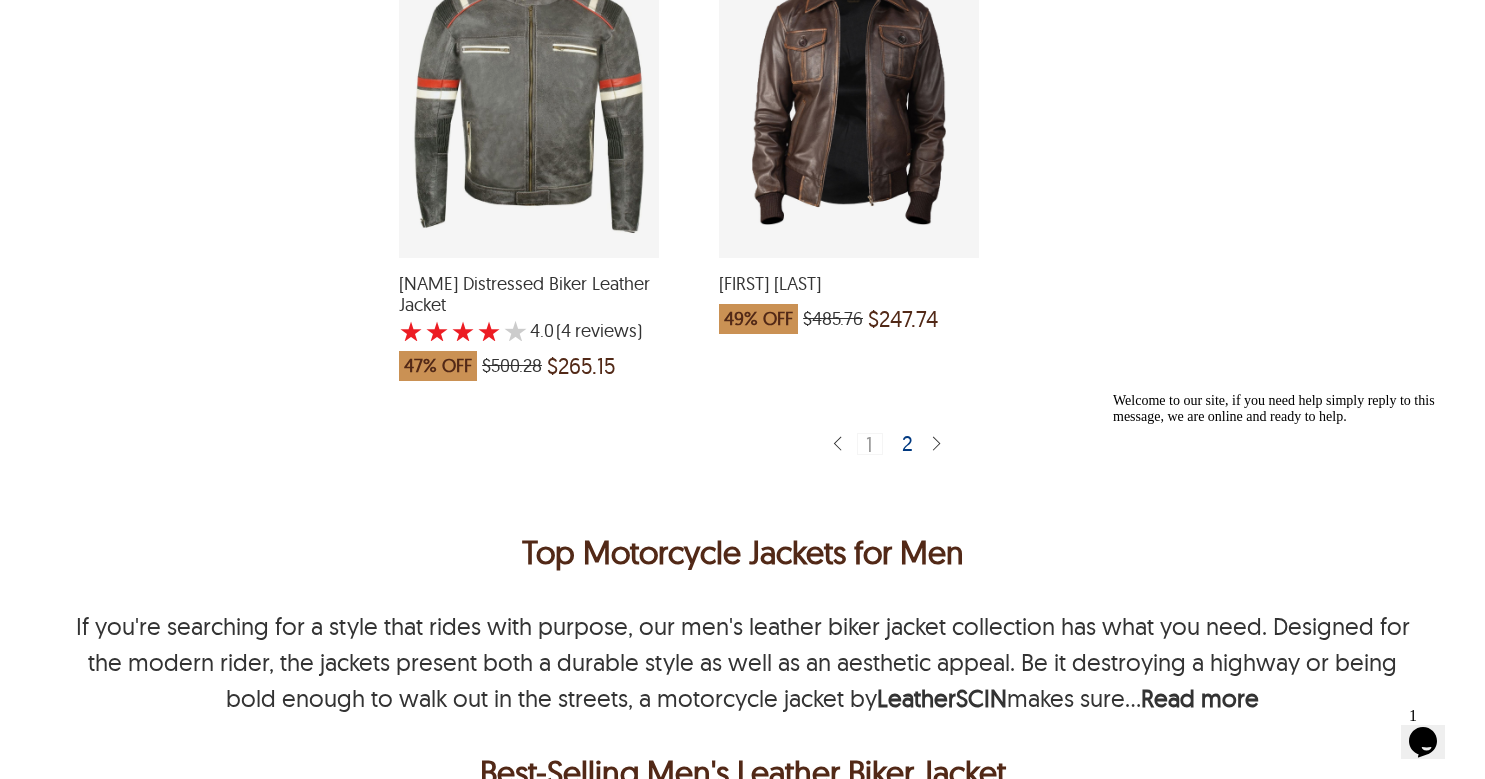click on "1 2" at bounding box center [889, 443] 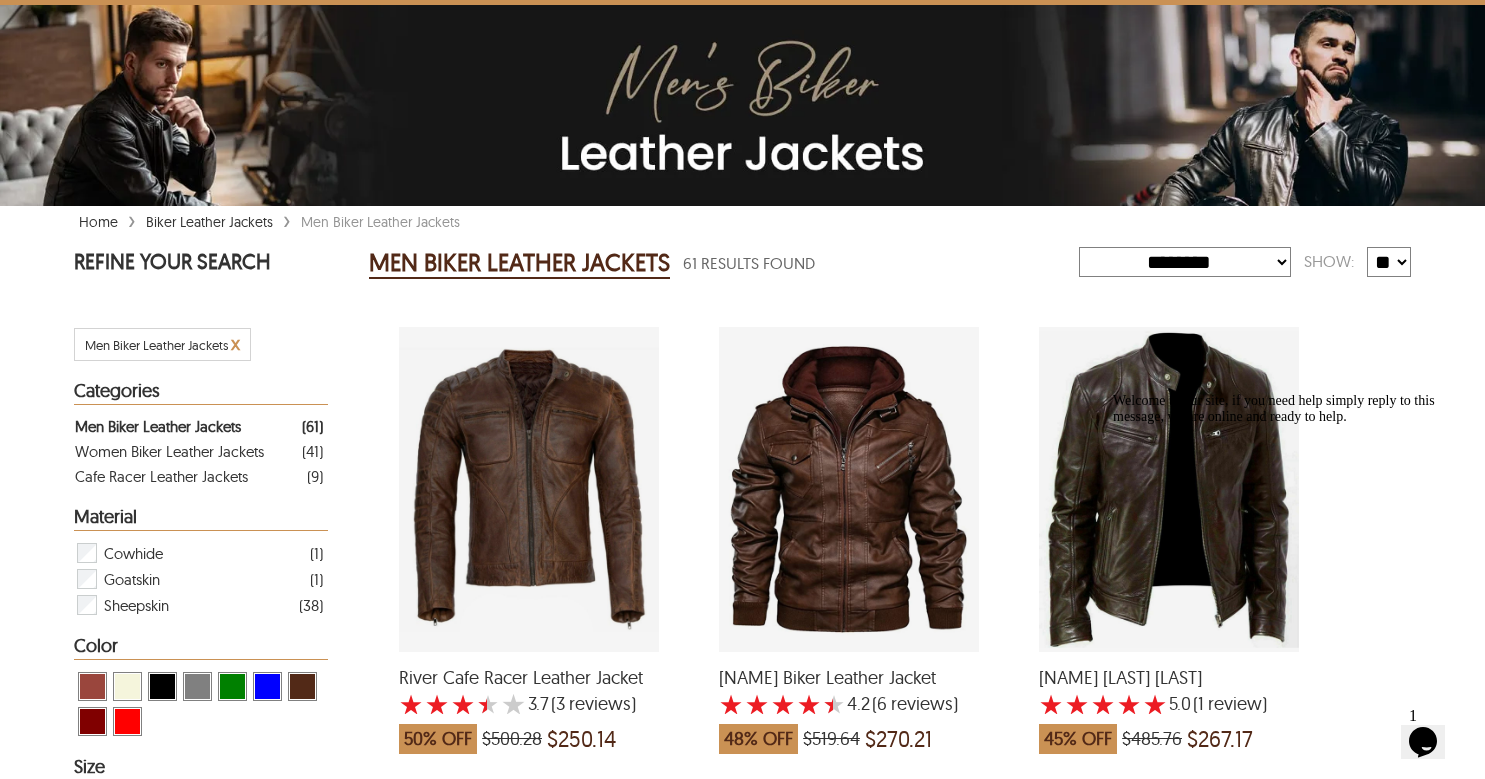 scroll, scrollTop: 0, scrollLeft: 0, axis: both 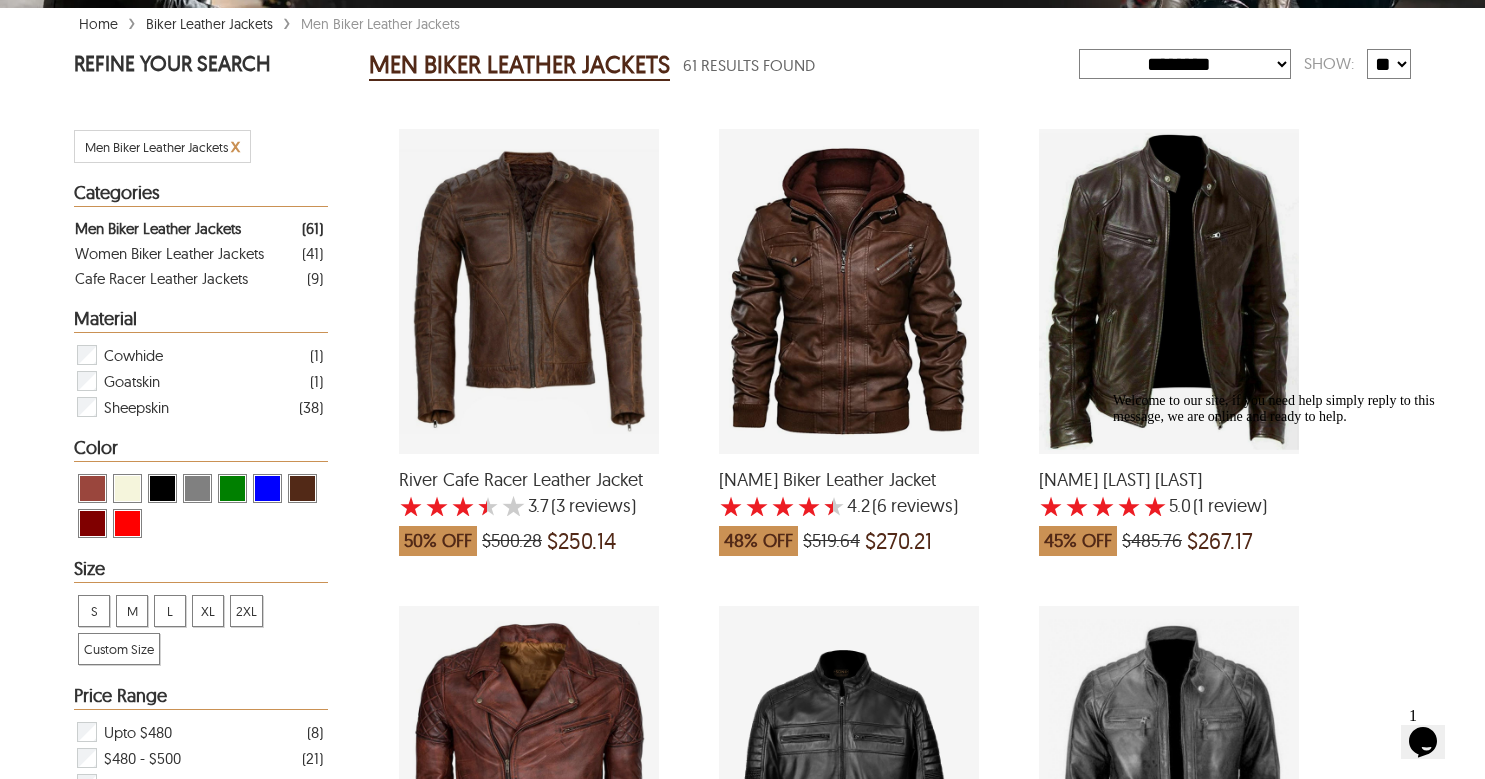 click at bounding box center [849, 291] 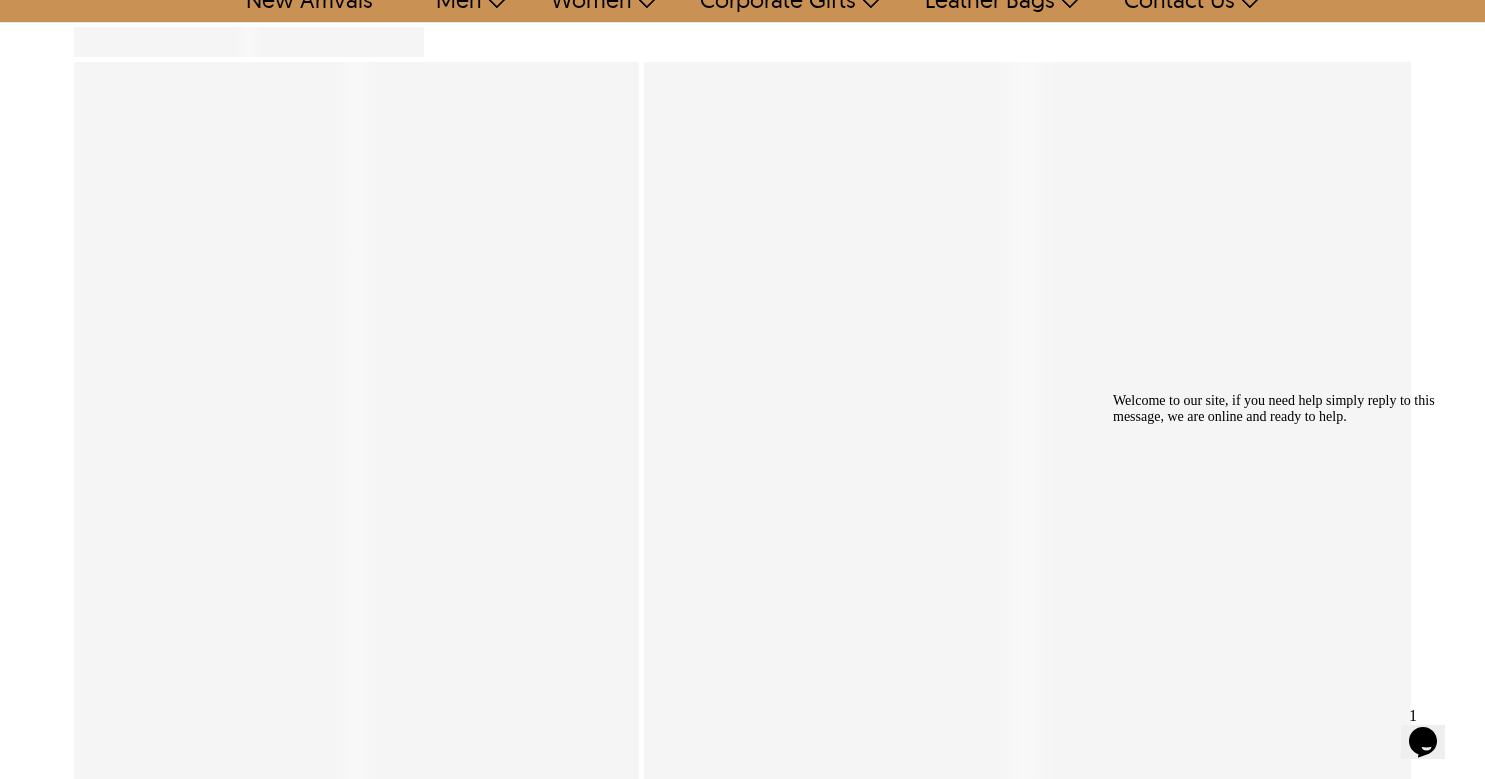 scroll, scrollTop: 0, scrollLeft: 0, axis: both 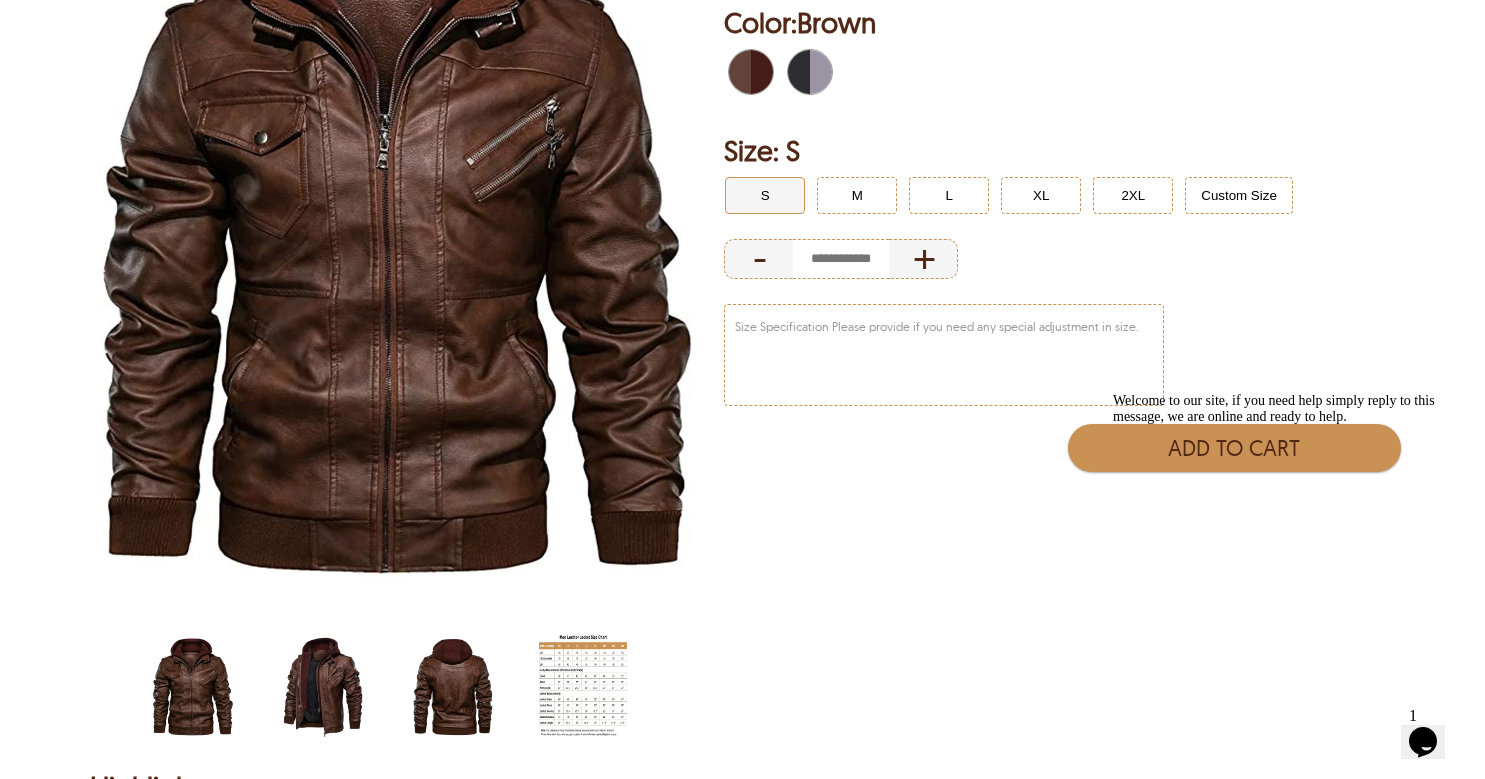 click at bounding box center (453, 687) 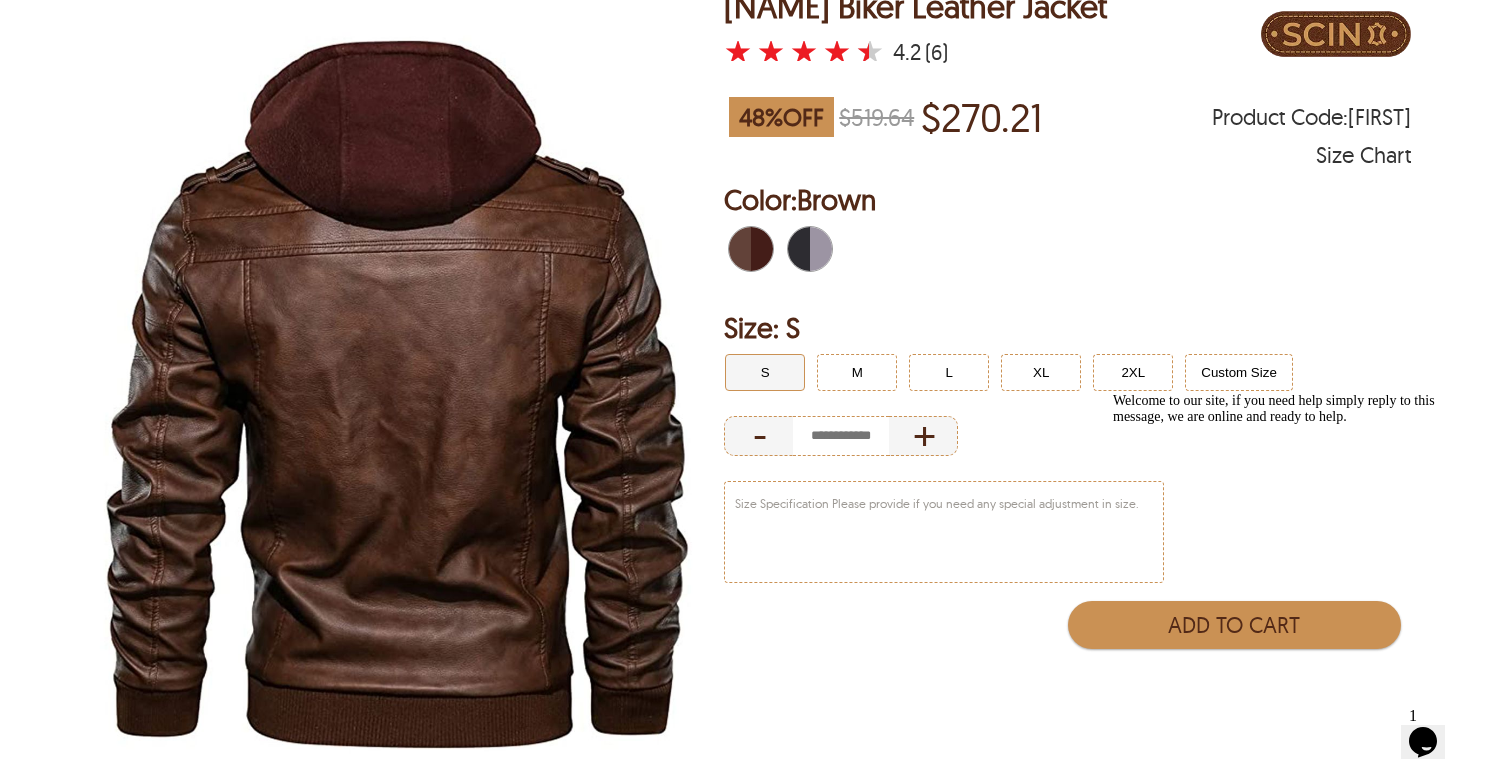 scroll, scrollTop: 171, scrollLeft: 0, axis: vertical 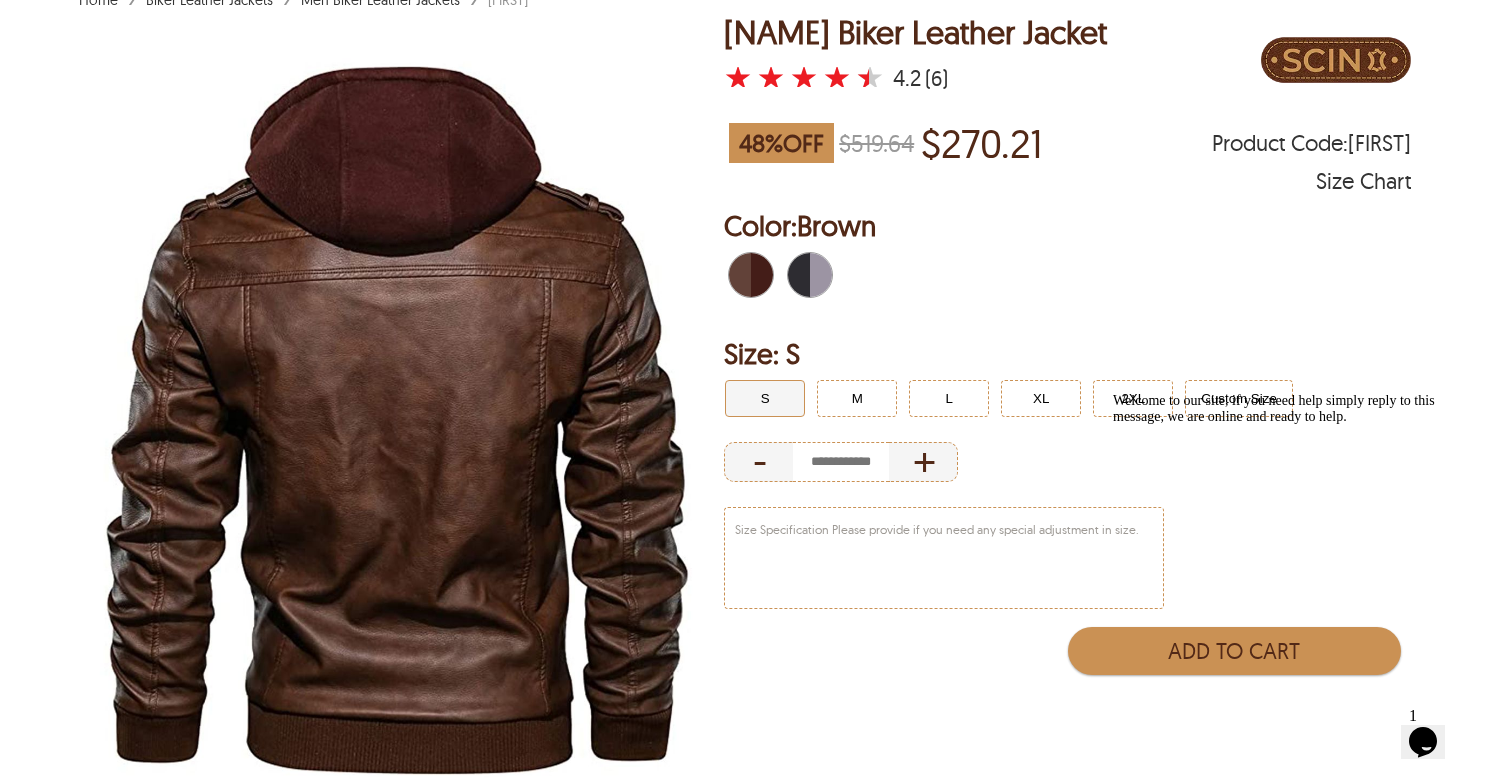 click at bounding box center [799, 275] 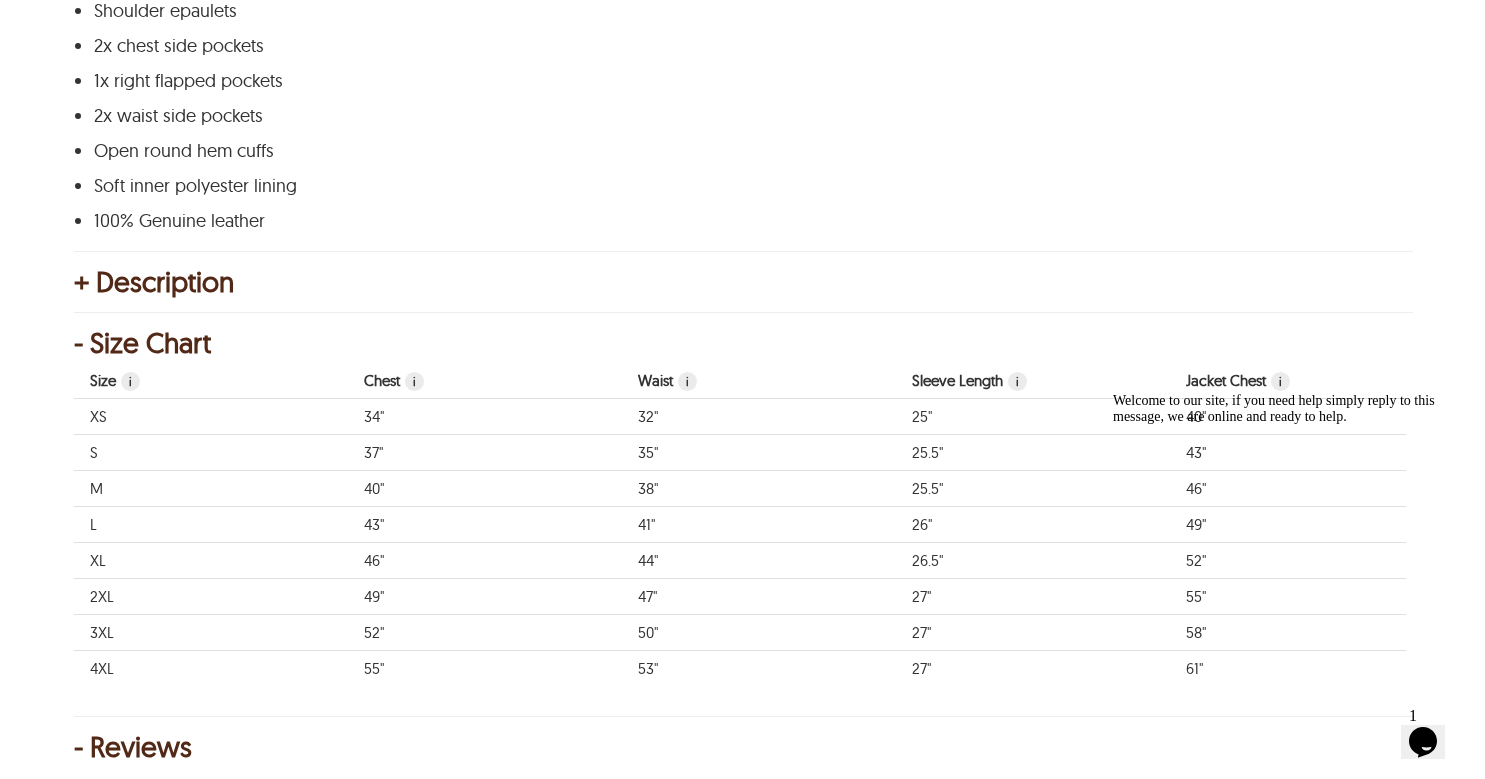 scroll, scrollTop: 1269, scrollLeft: 0, axis: vertical 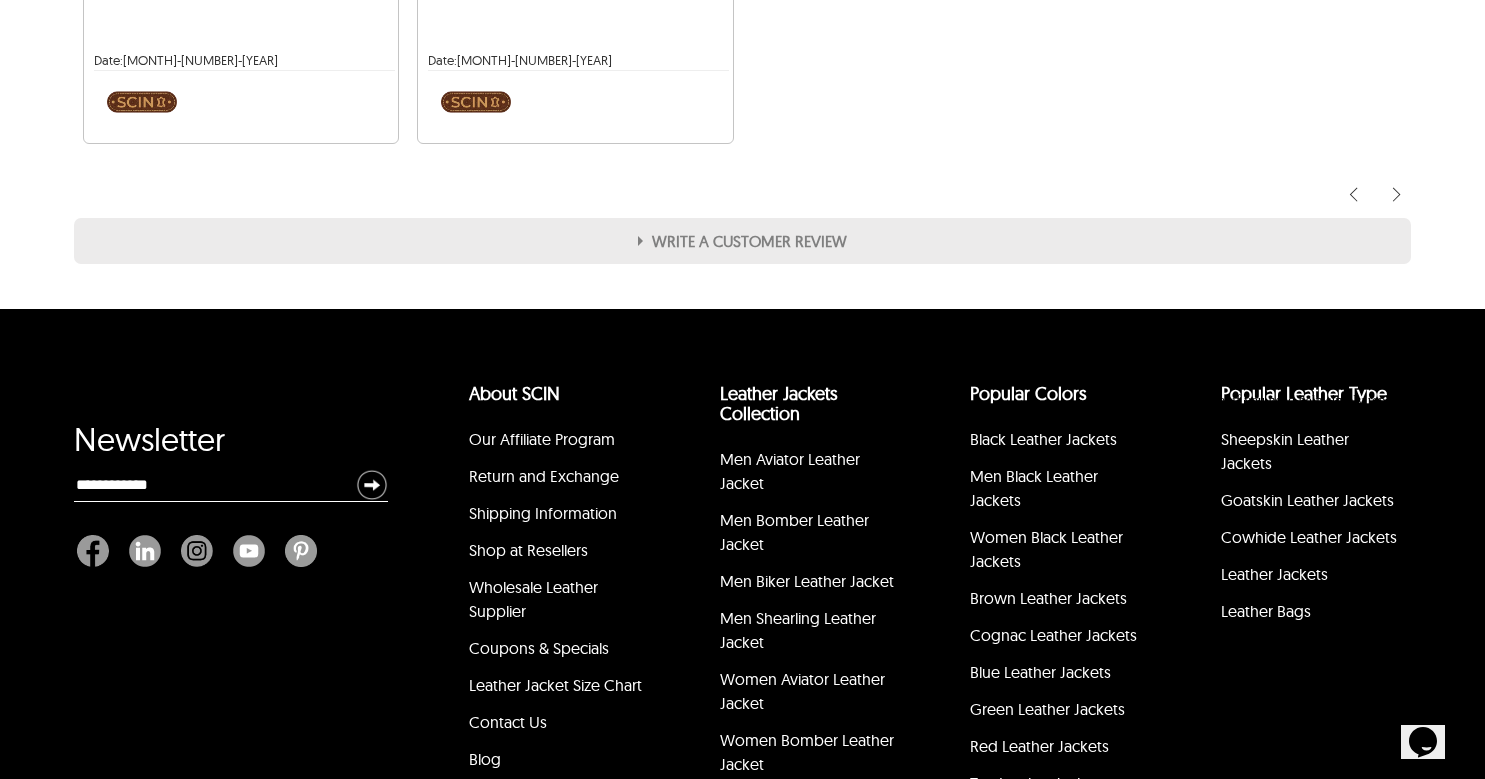select on "********" 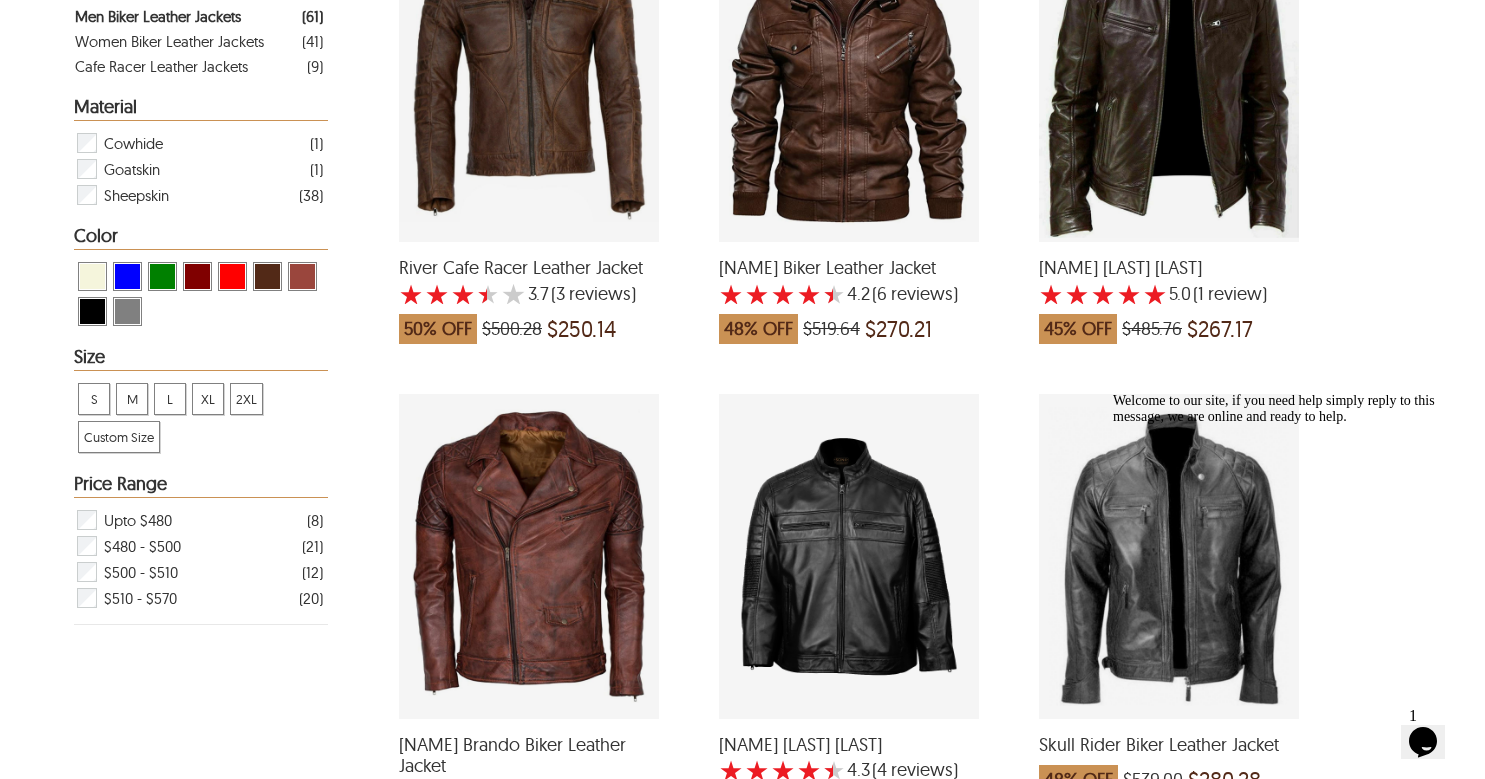 scroll, scrollTop: 348, scrollLeft: 0, axis: vertical 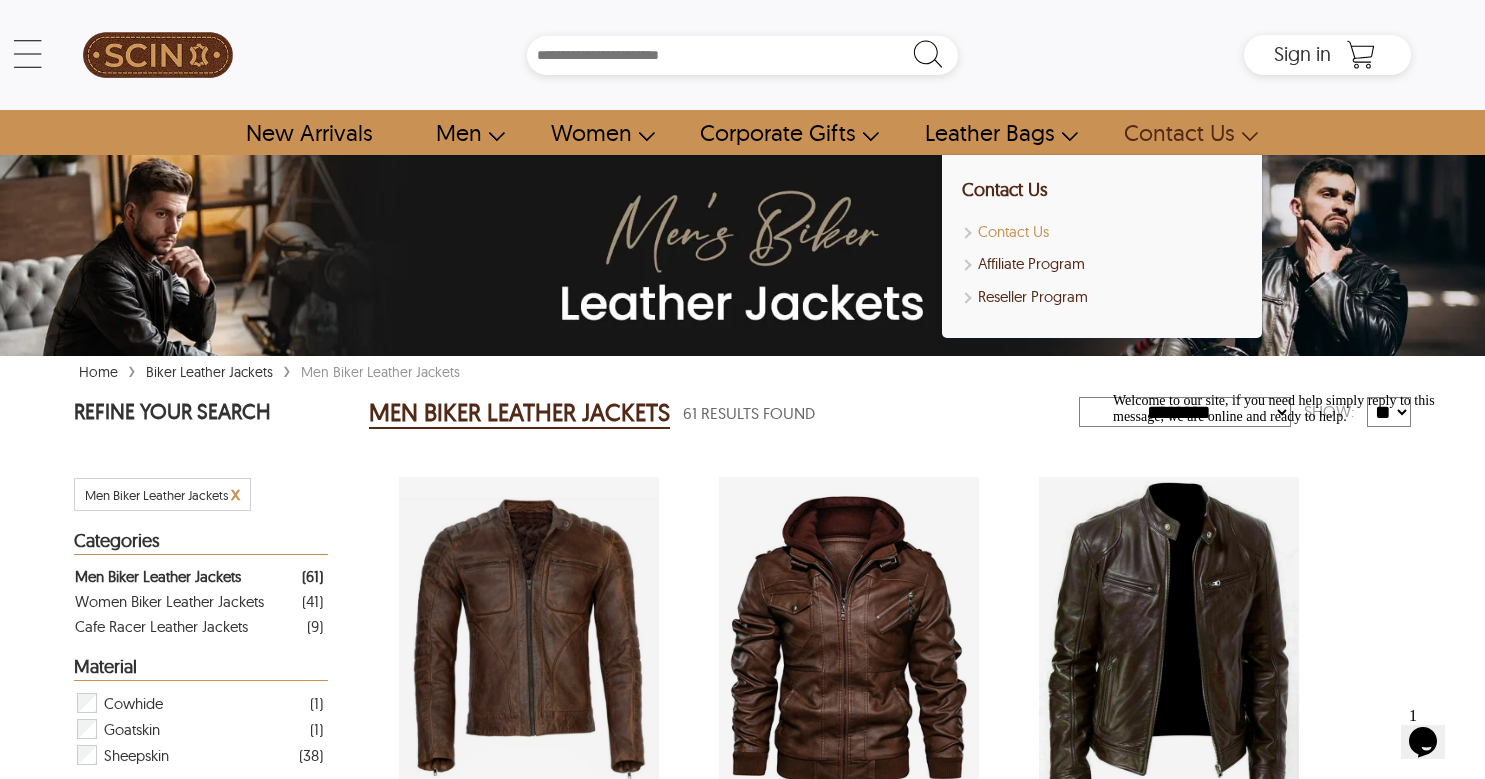 click on "Contact Us" at bounding box center (1102, 232) 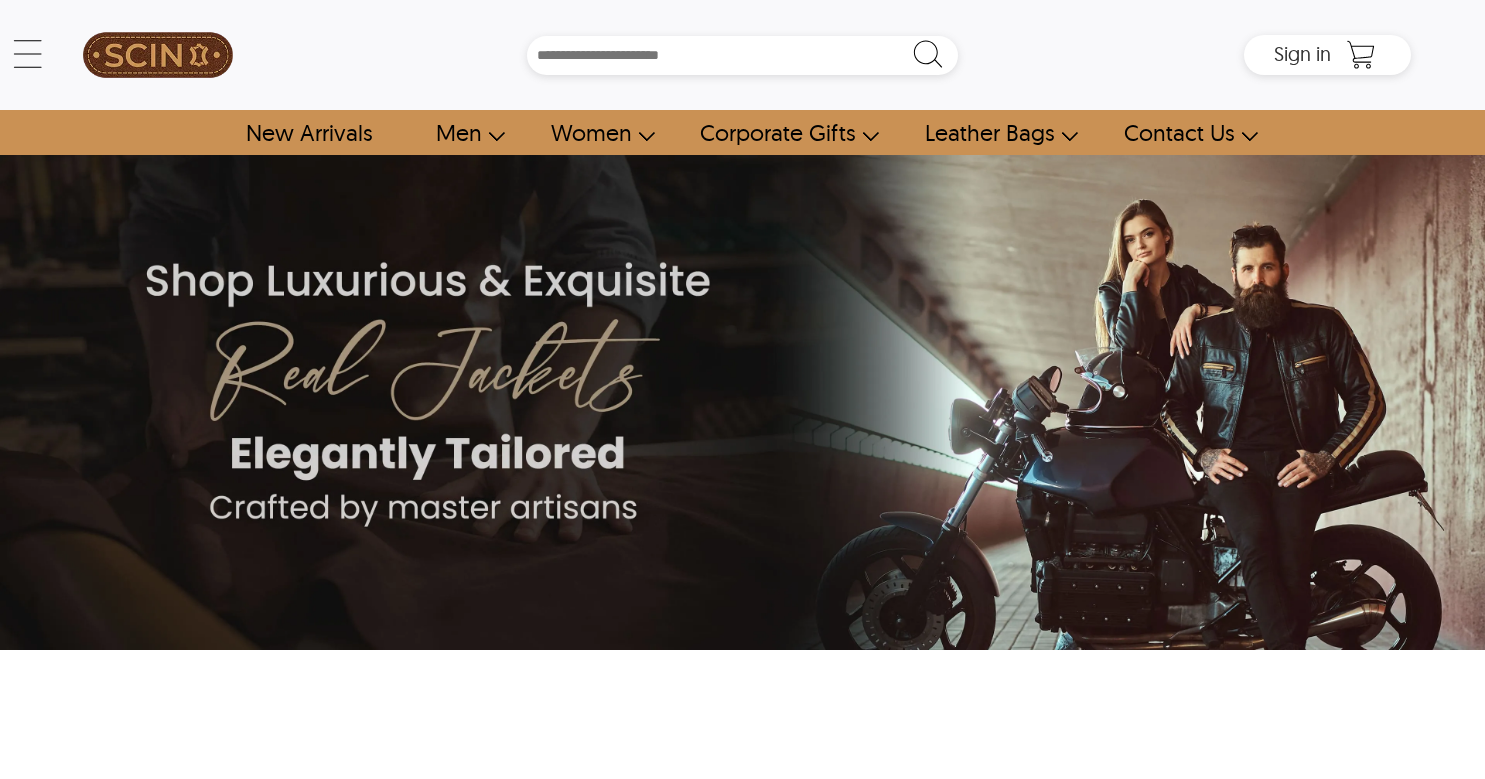 scroll, scrollTop: 0, scrollLeft: 0, axis: both 